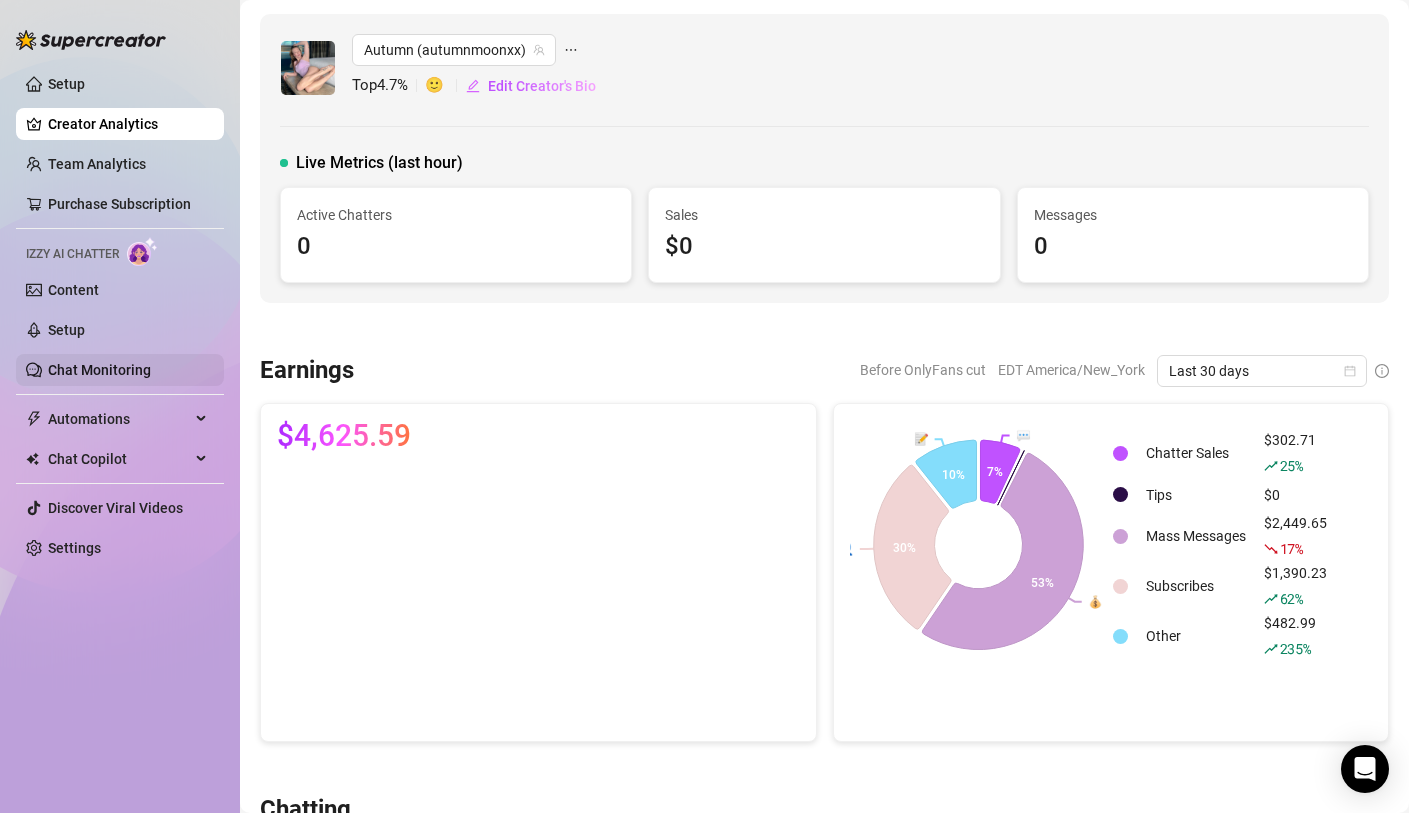 scroll, scrollTop: 0, scrollLeft: 0, axis: both 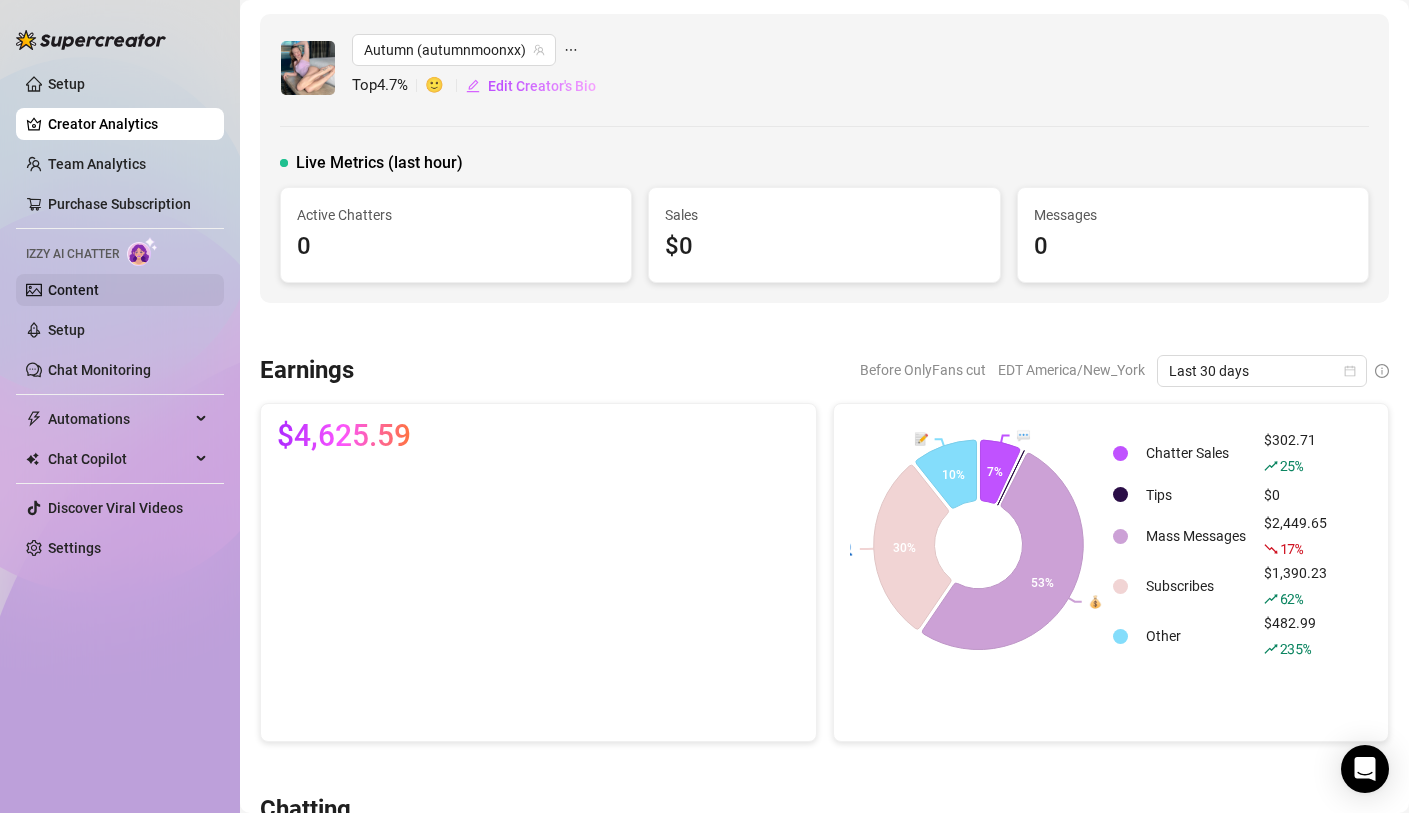 click on "Content" at bounding box center [73, 290] 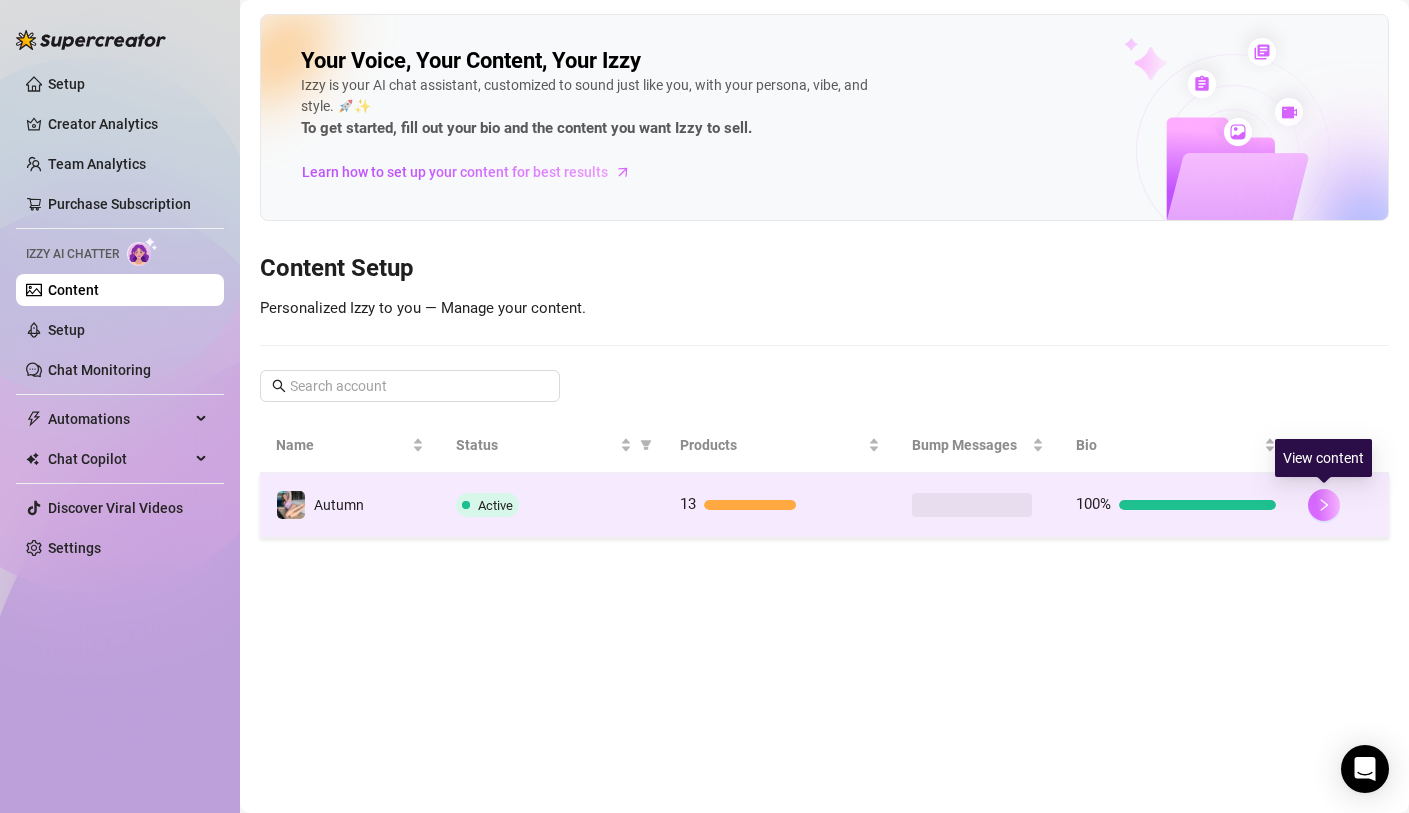 click 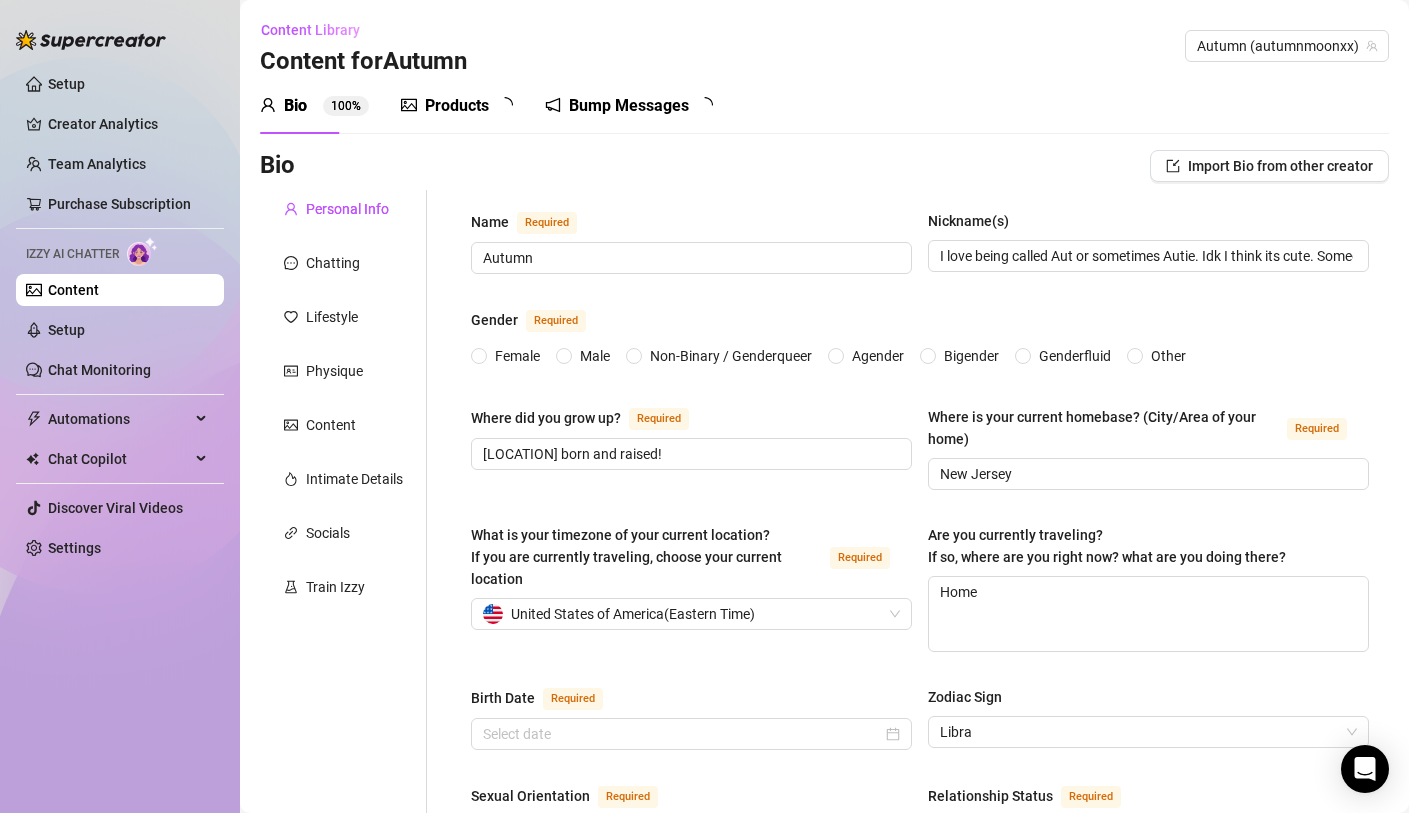type 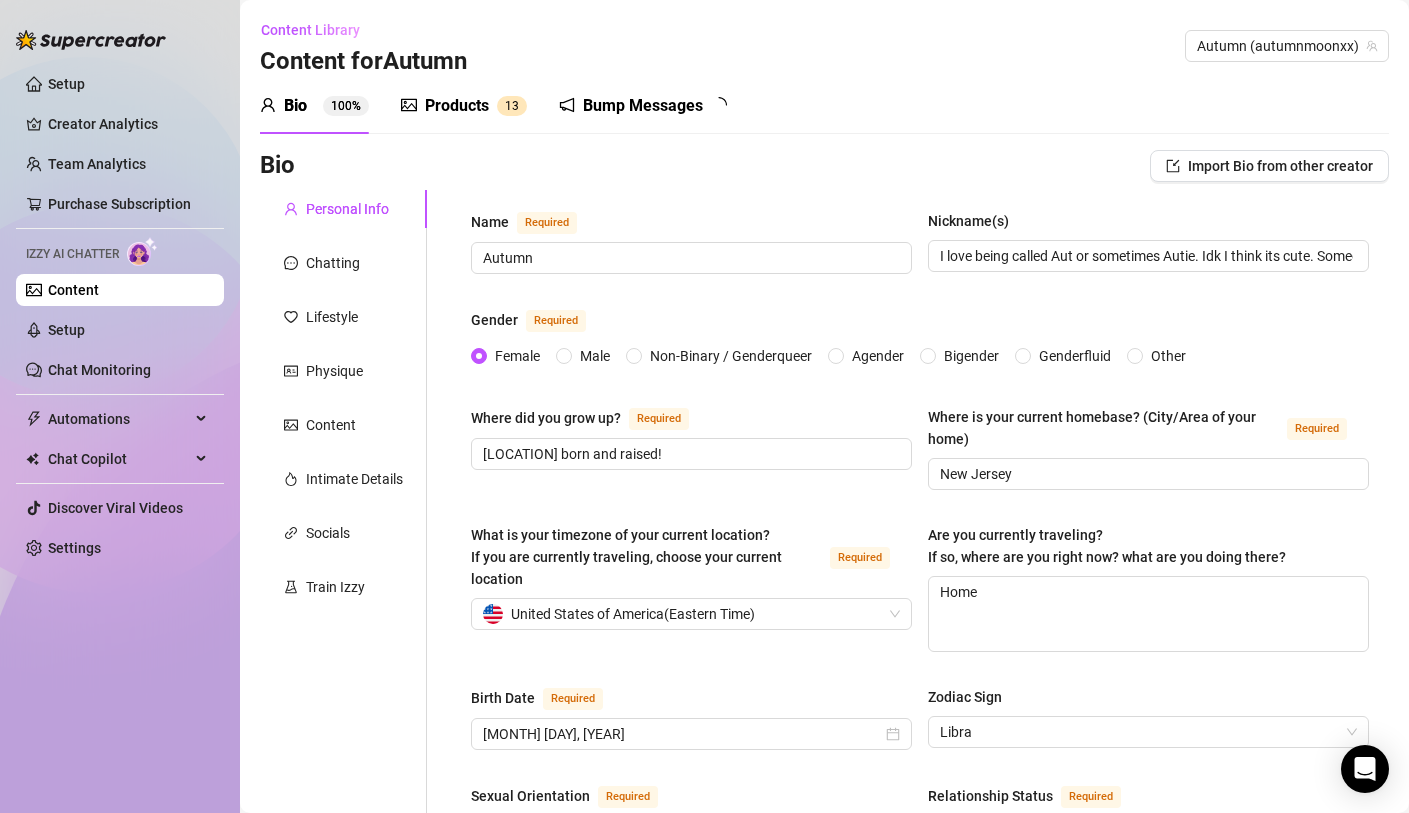 click on "Bump Messages" at bounding box center [643, 106] 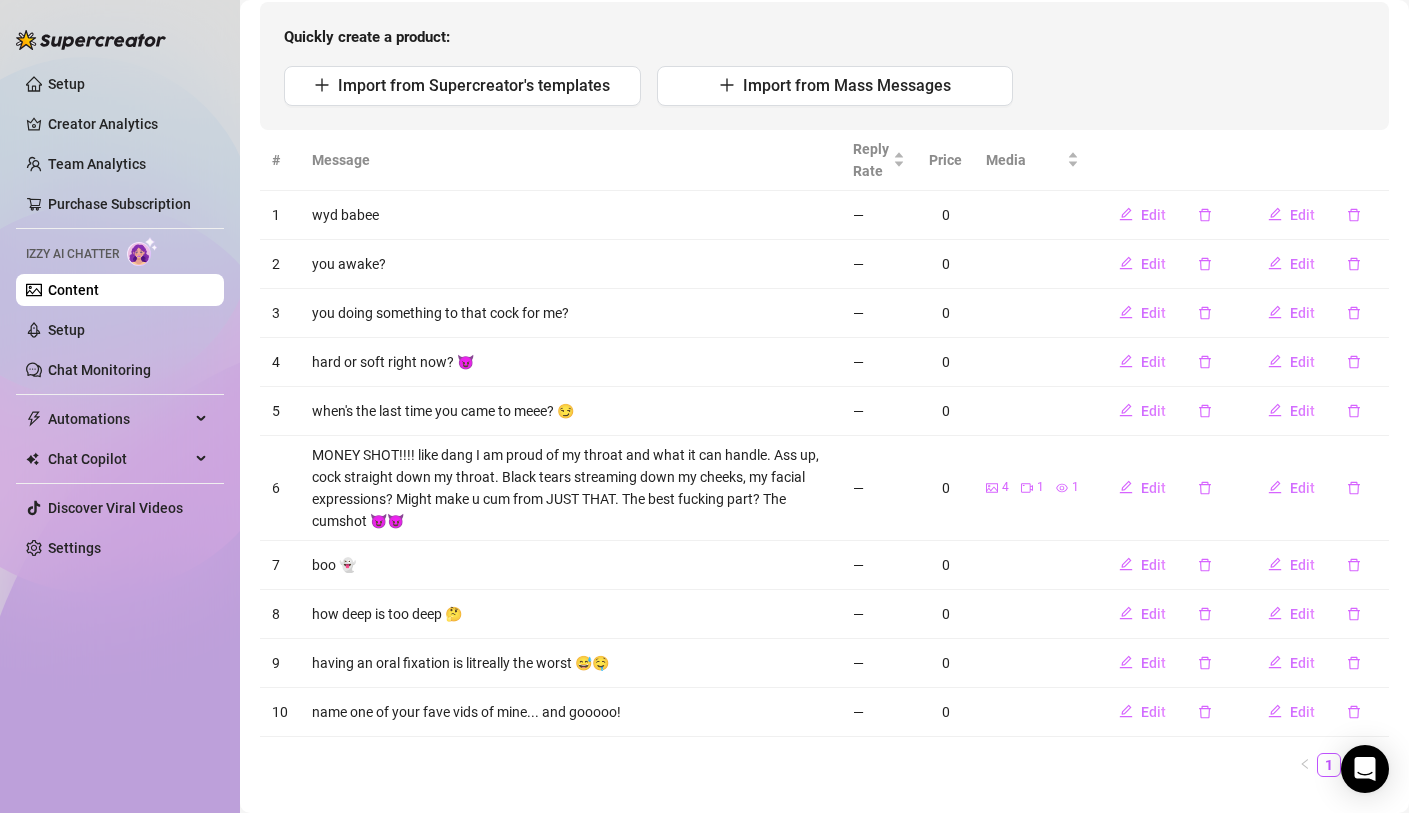 scroll, scrollTop: 244, scrollLeft: 0, axis: vertical 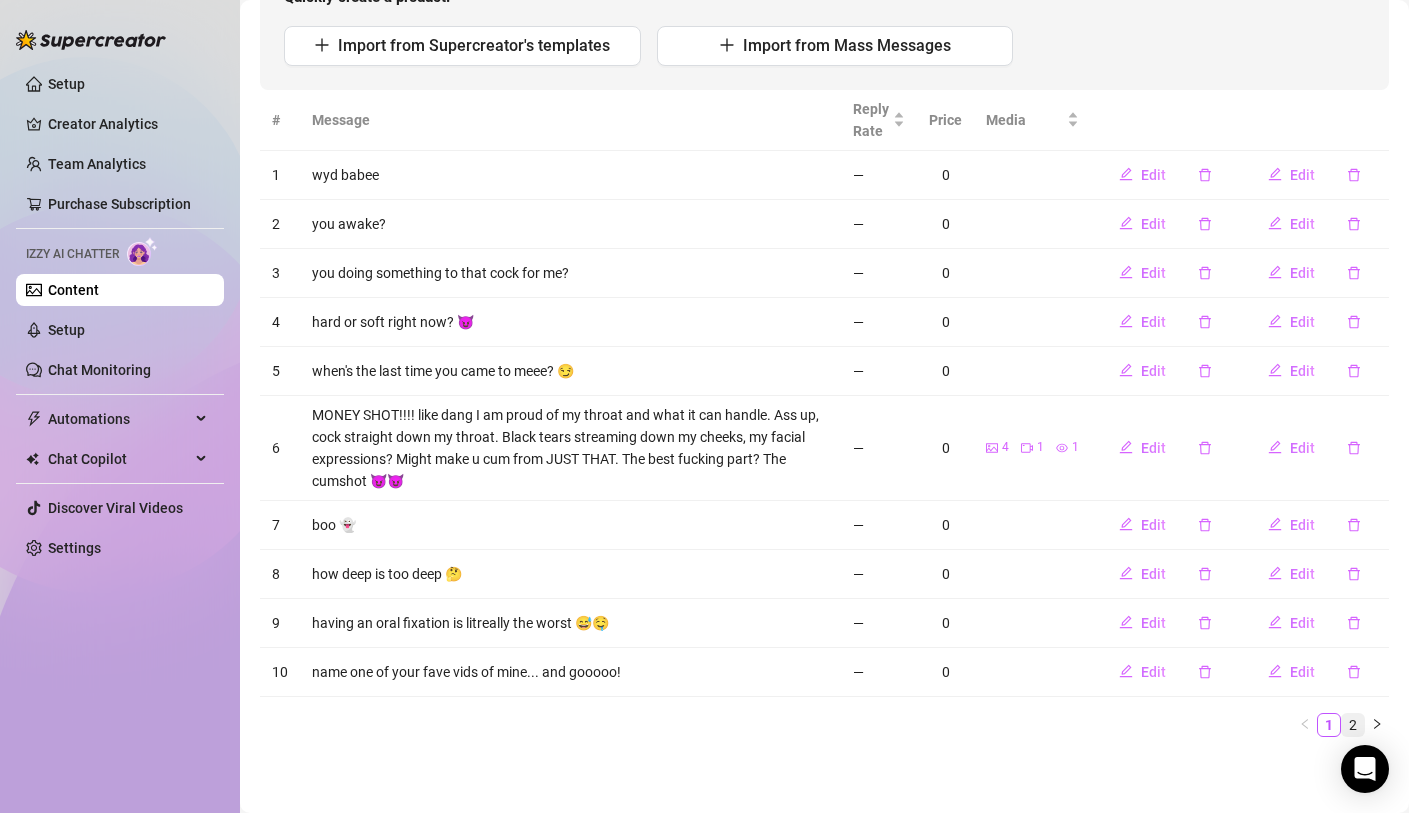 click on "2" at bounding box center [1353, 725] 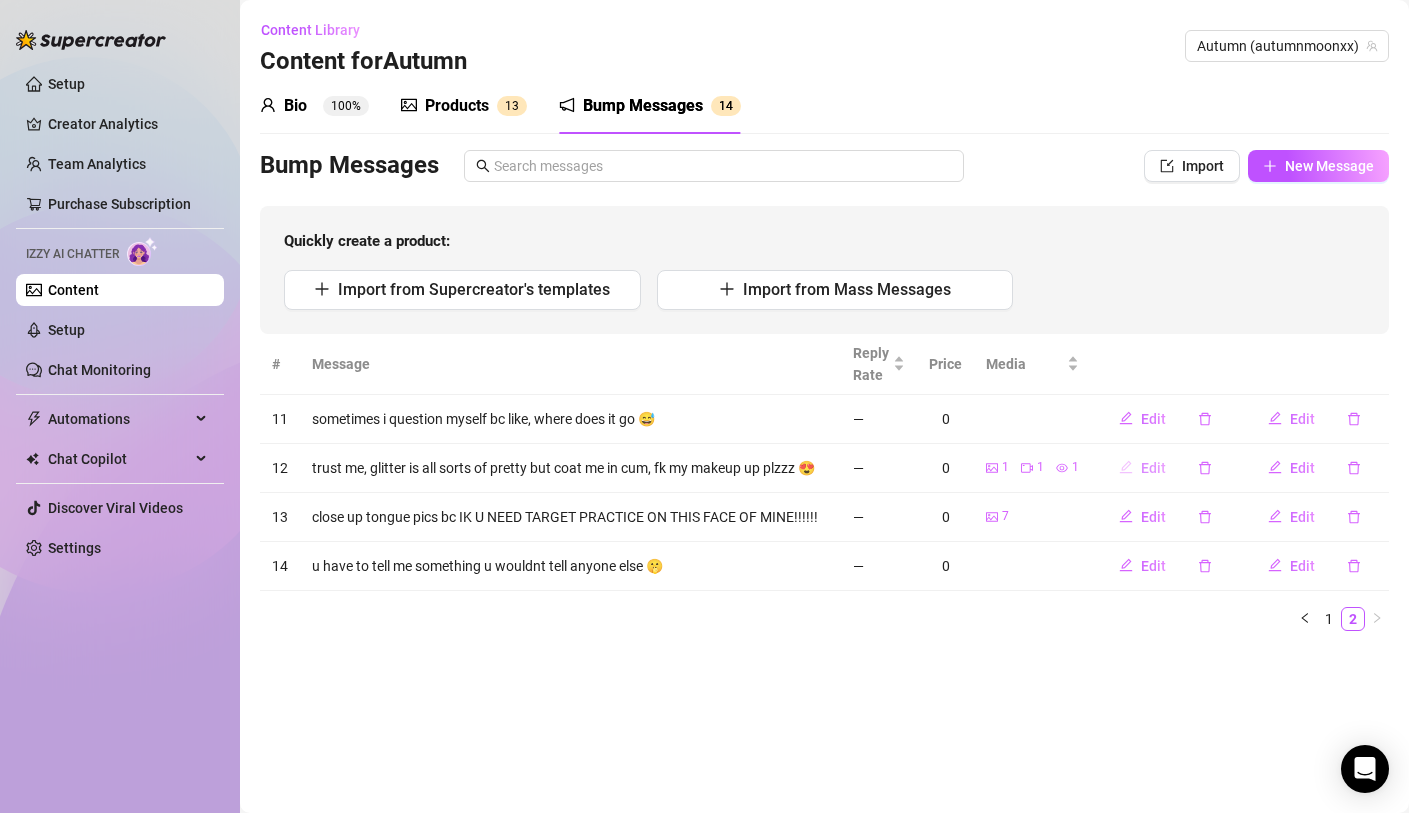 click on "Edit" at bounding box center [1142, 468] 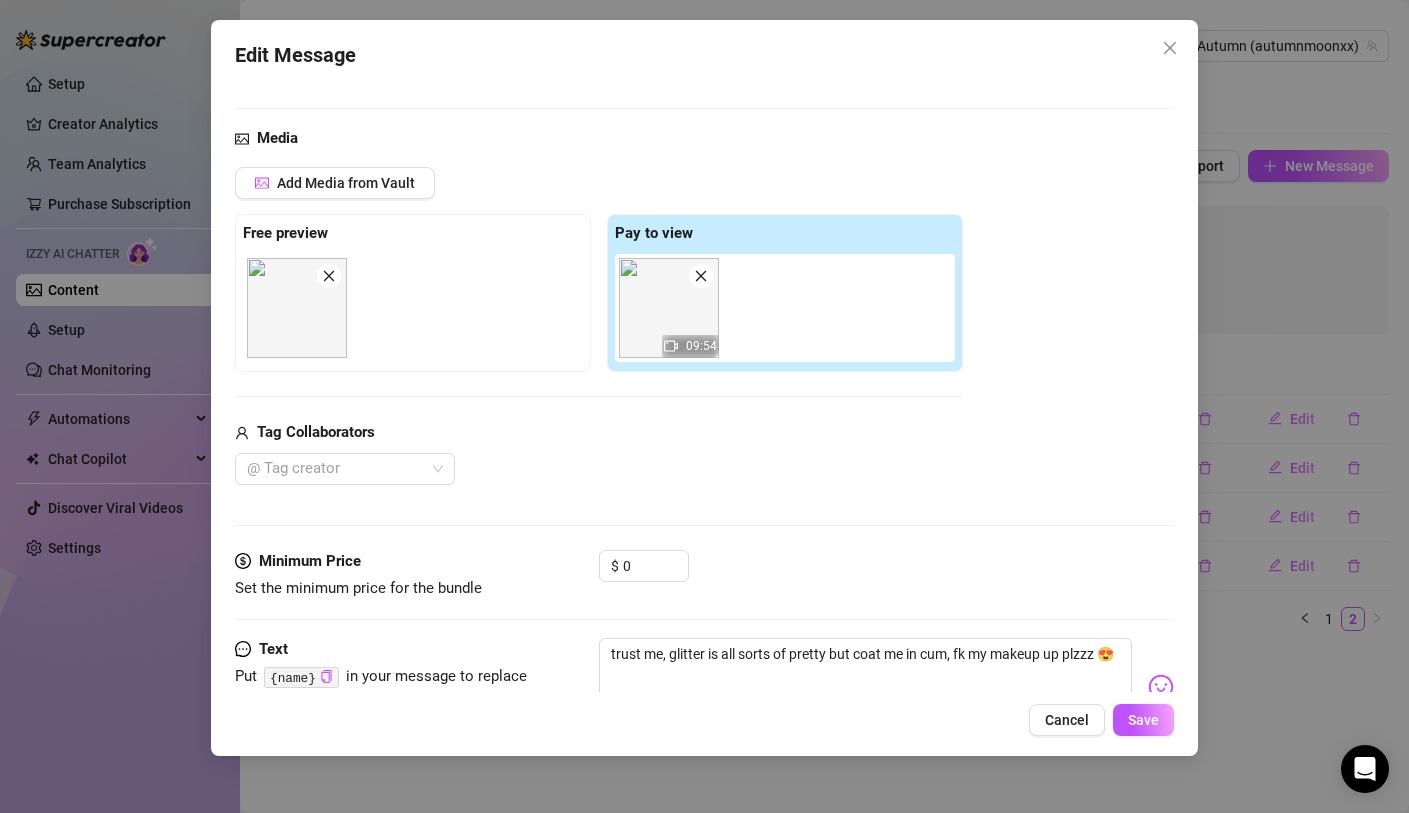 scroll, scrollTop: 168, scrollLeft: 0, axis: vertical 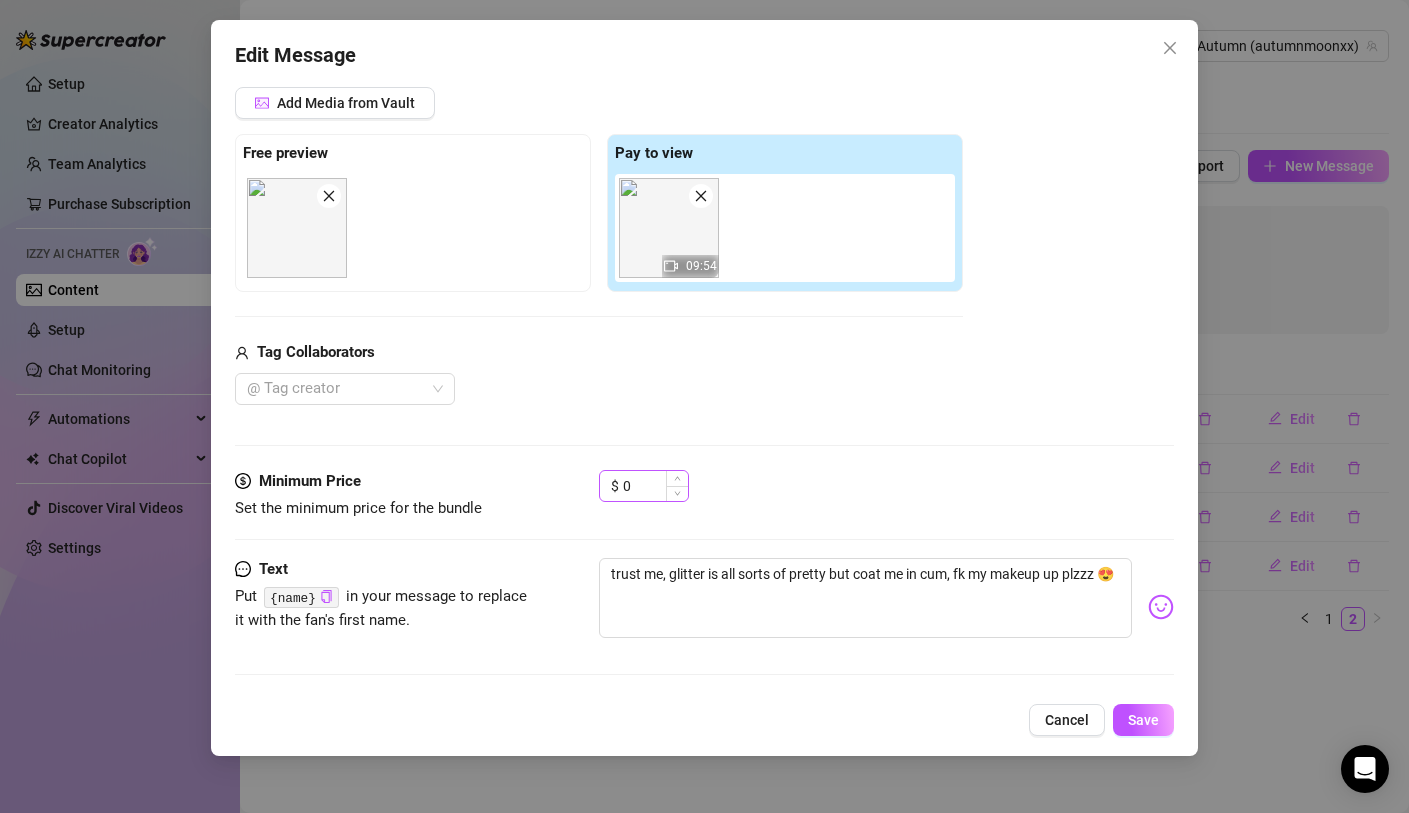 click at bounding box center [677, 493] 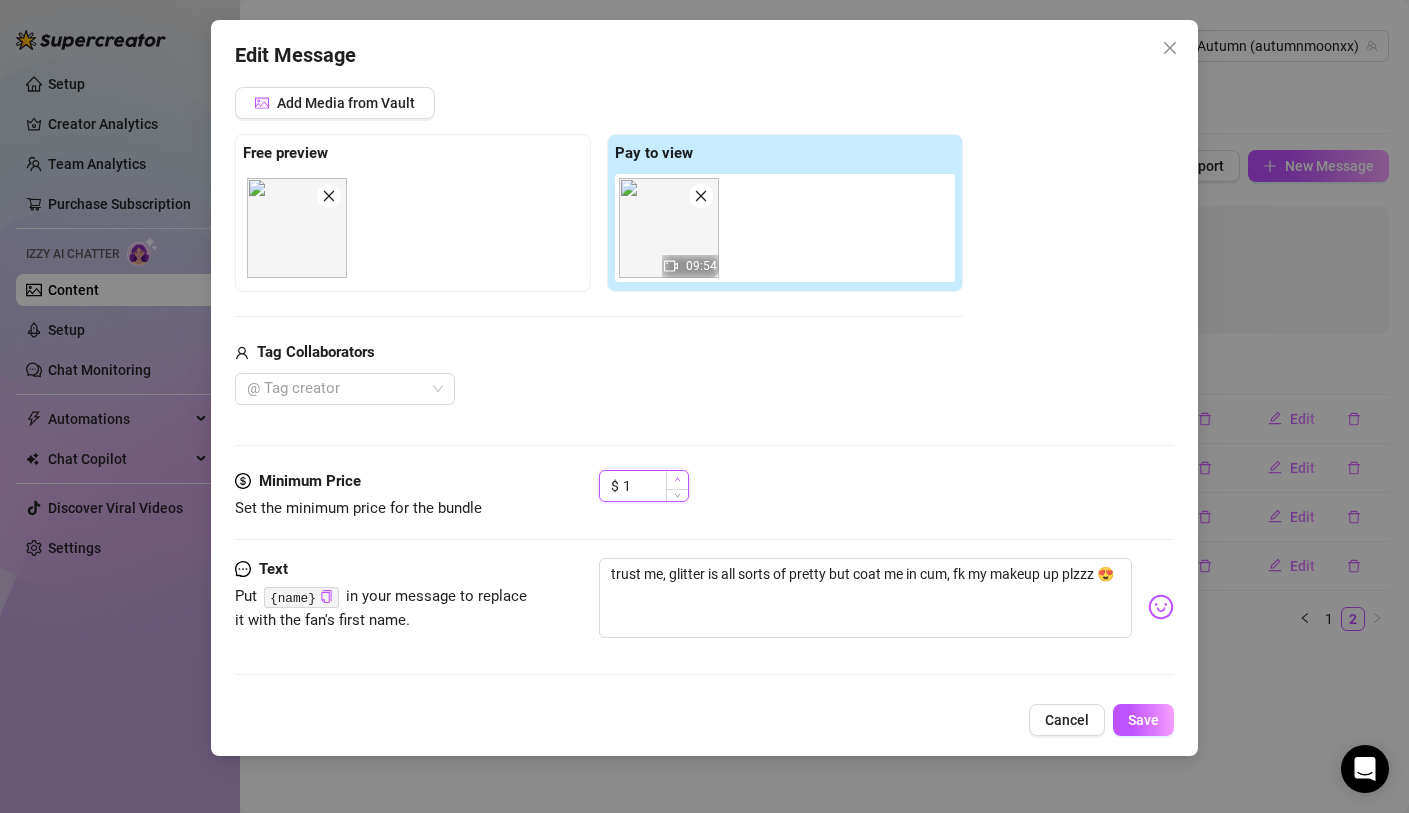 click at bounding box center (677, 480) 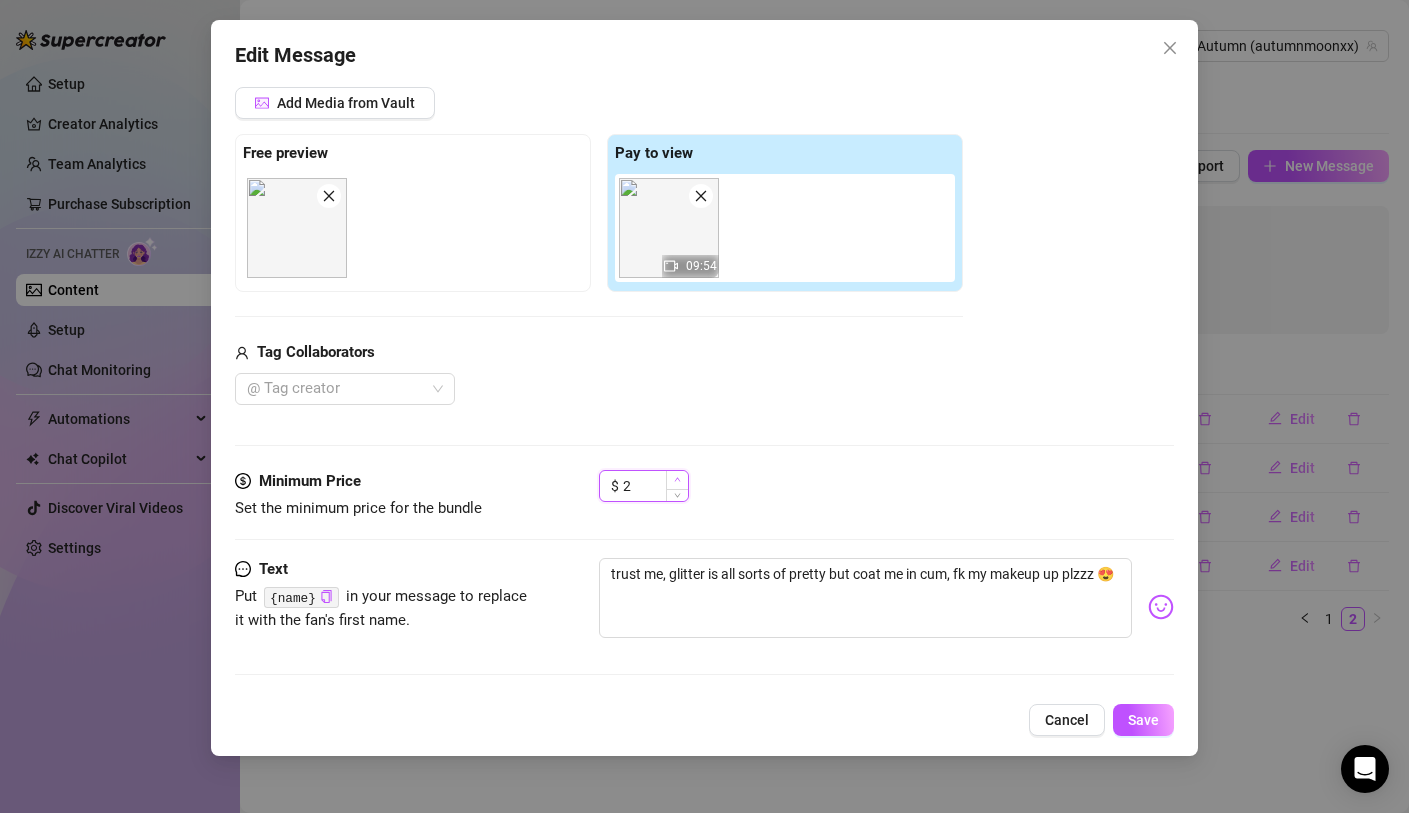 click 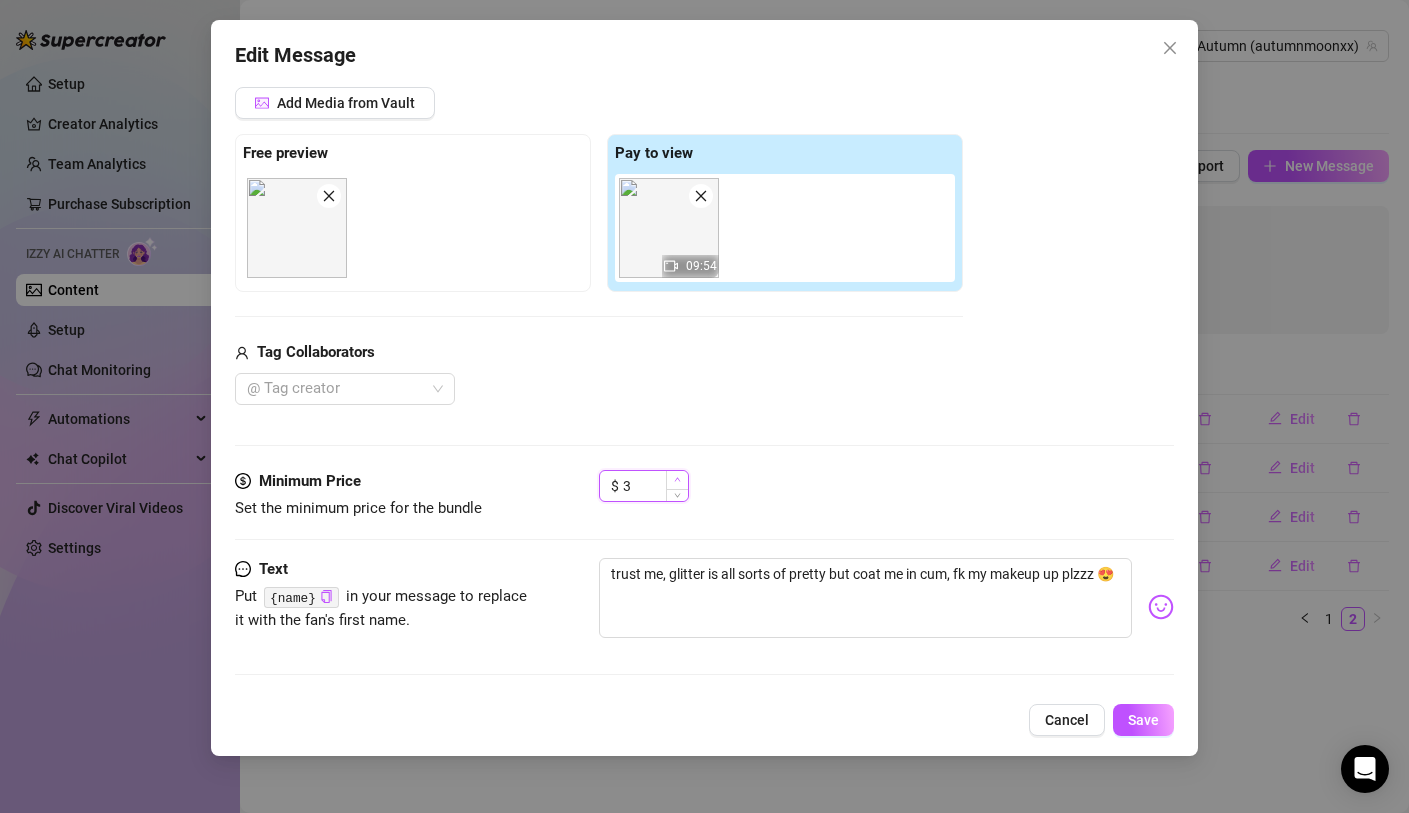 click 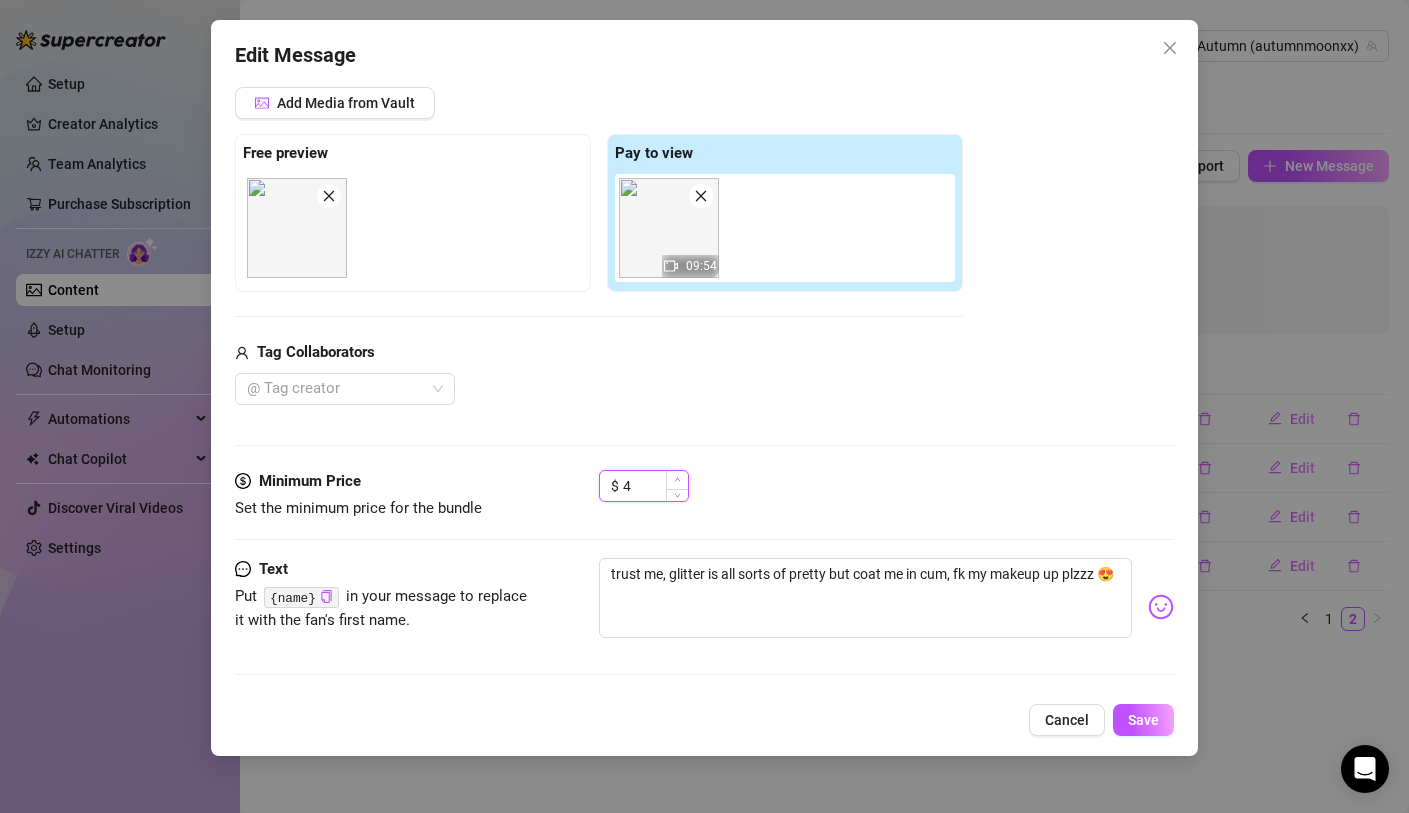 click 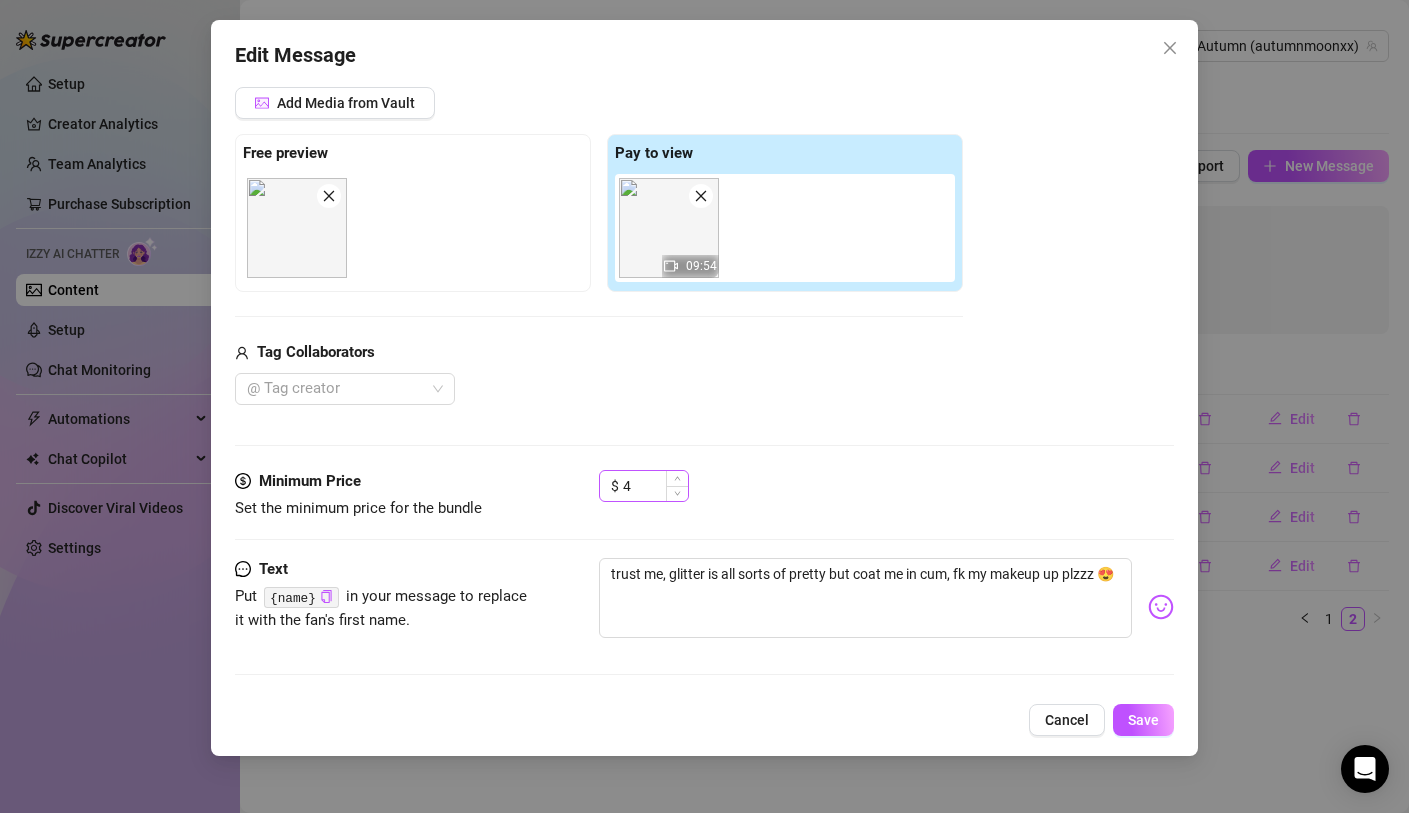 click on "$ 4" at bounding box center (644, 486) 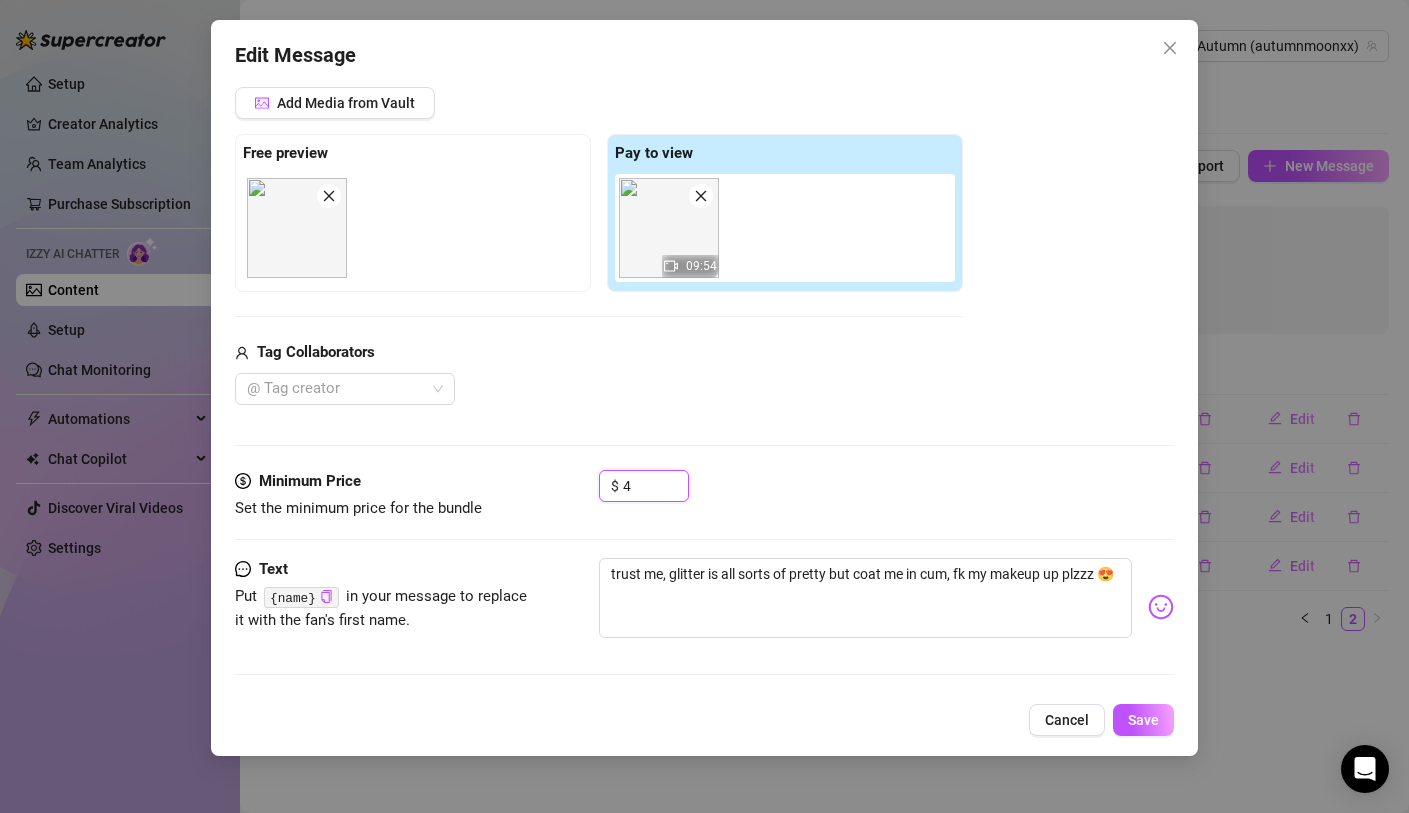 drag, startPoint x: 628, startPoint y: 491, endPoint x: 564, endPoint y: 474, distance: 66.21933 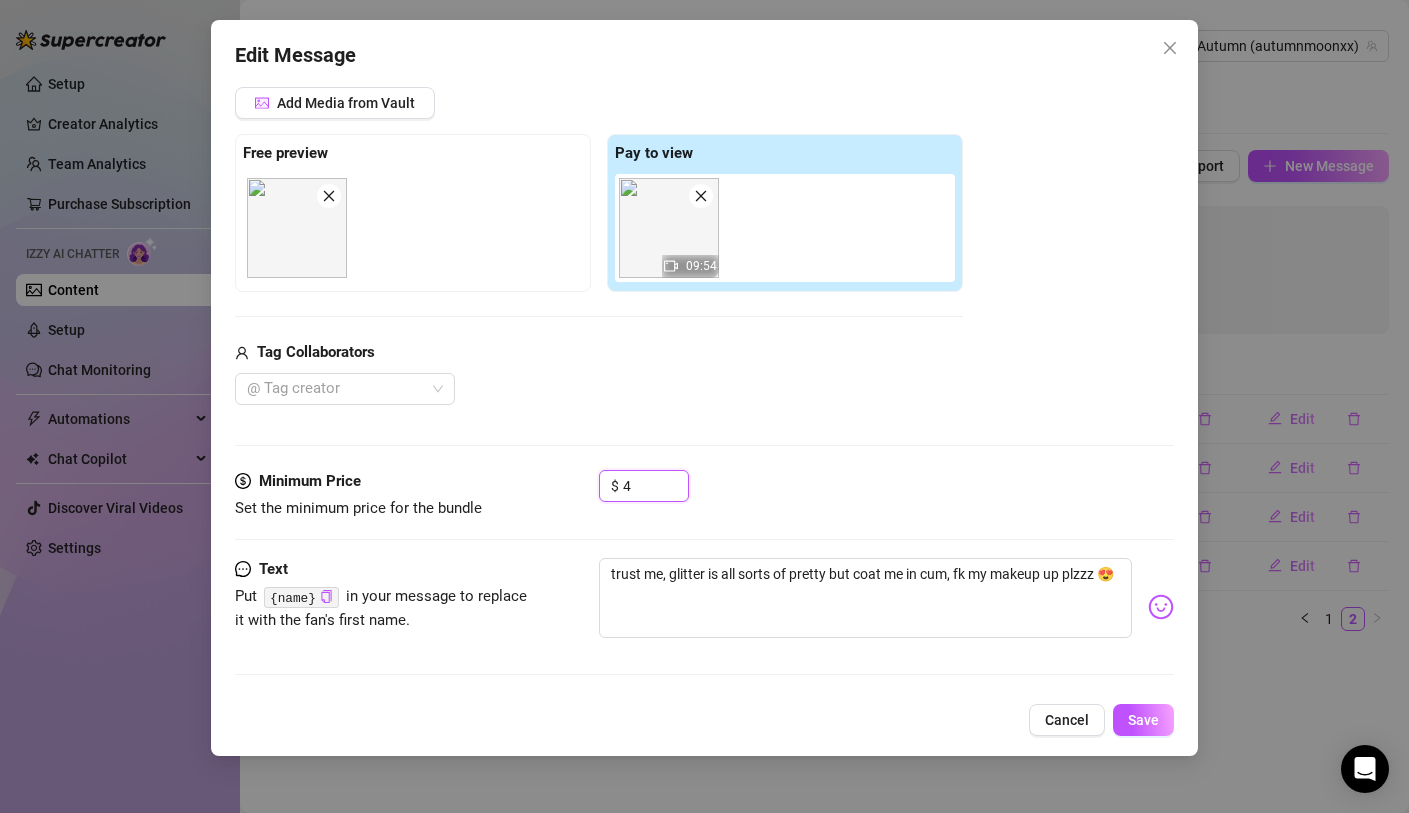click on "Minimum Price Set the minimum price for the bundle $ 4" at bounding box center (704, 495) 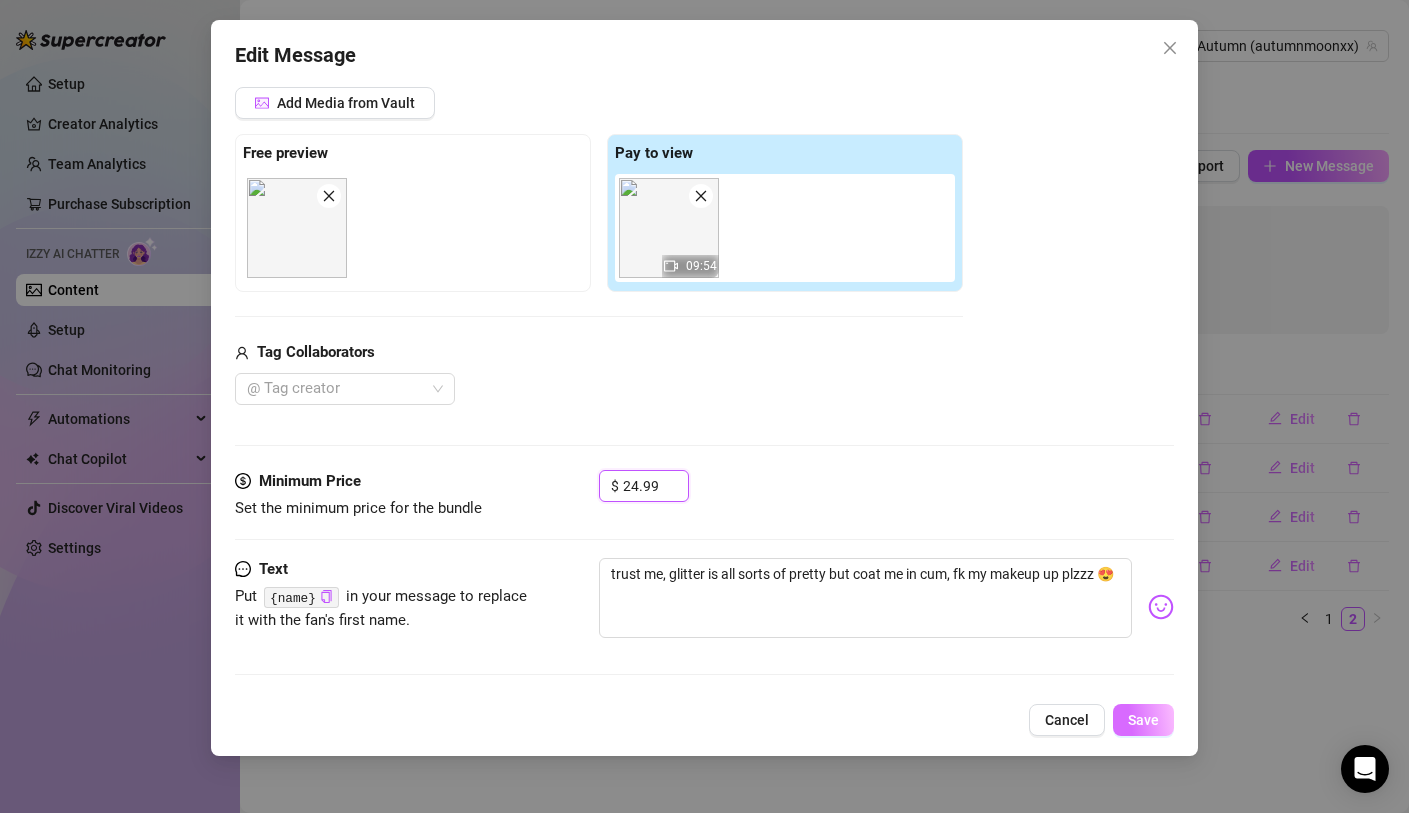 type on "24.99" 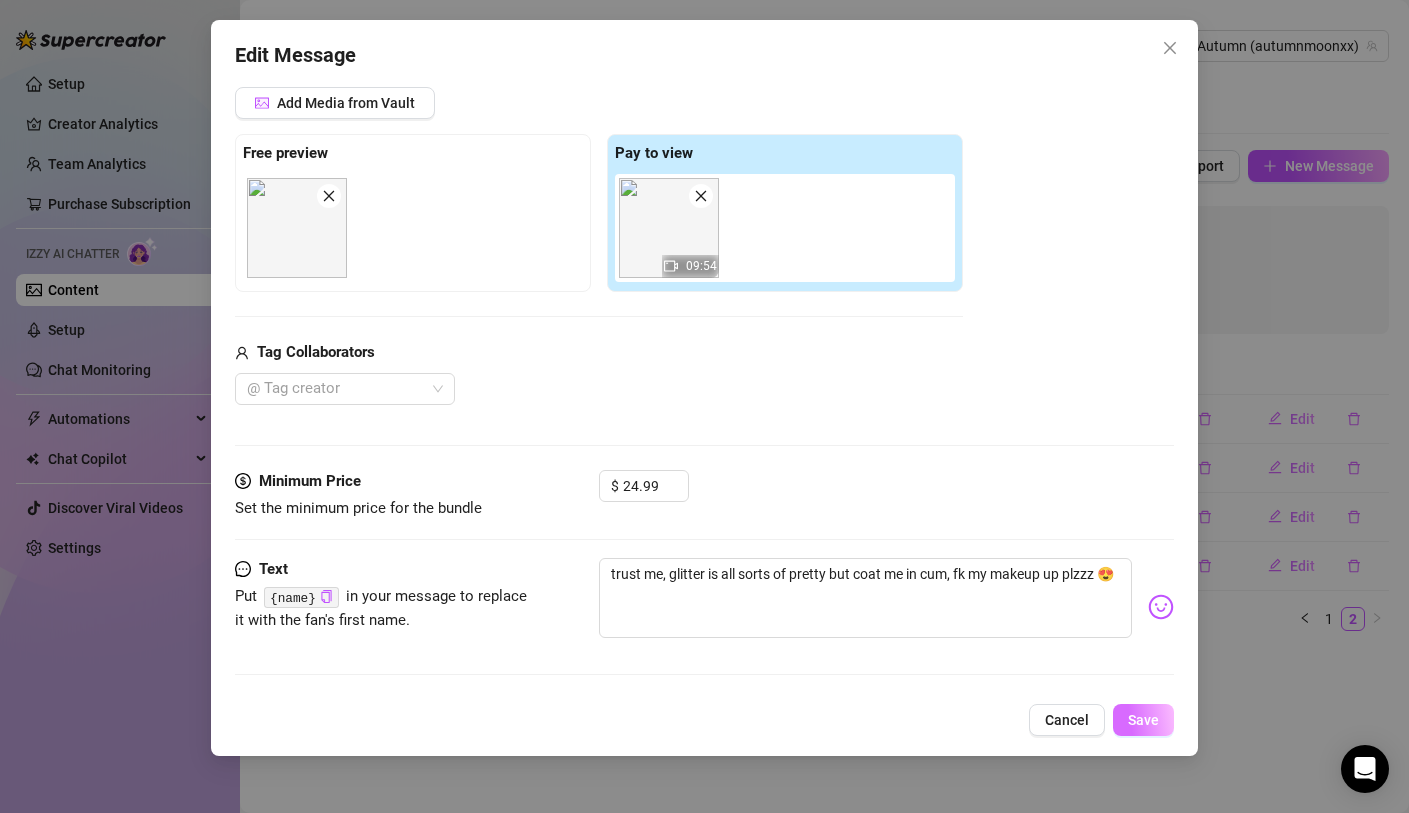 click on "Save" at bounding box center (1143, 720) 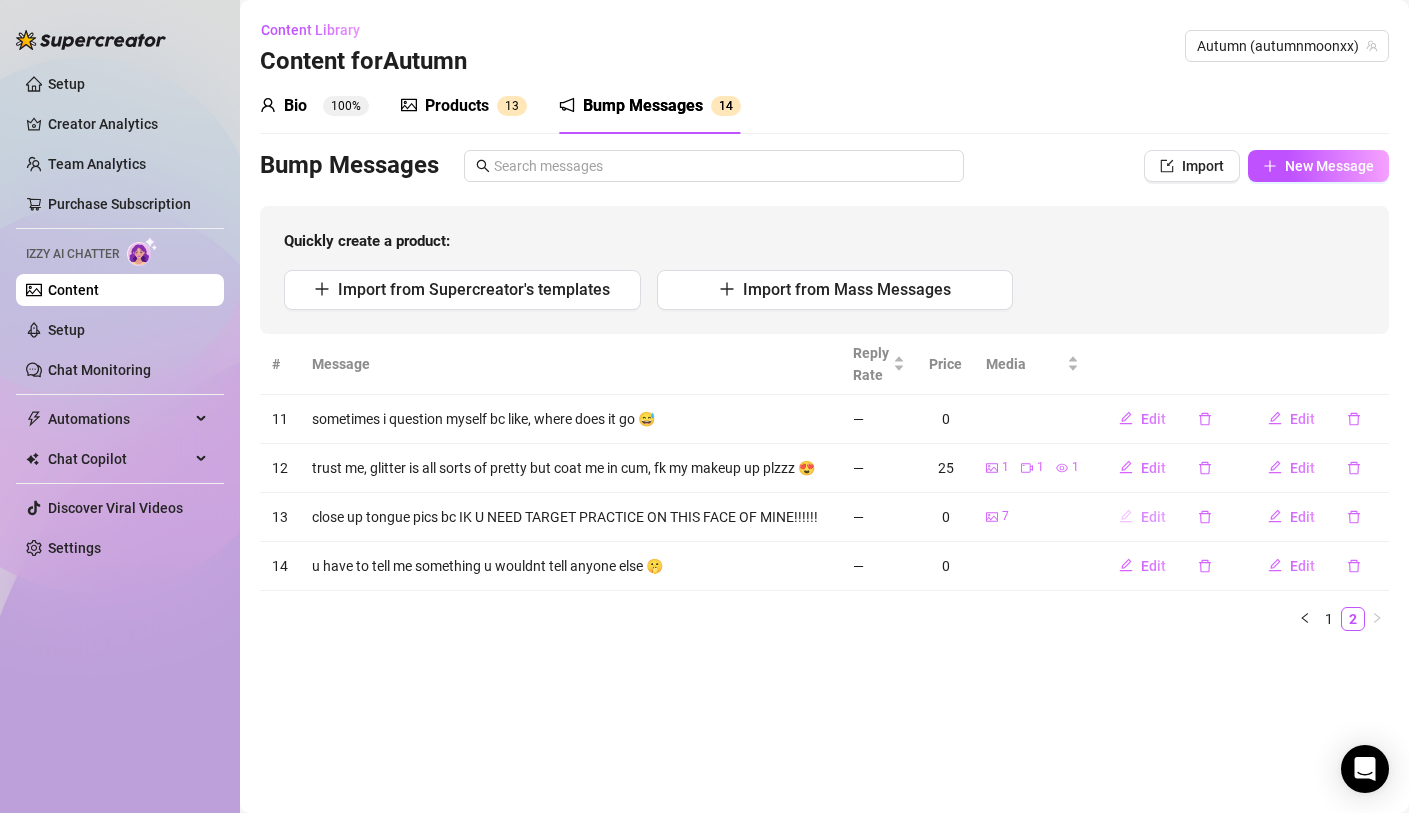 click on "Edit" at bounding box center [1153, 517] 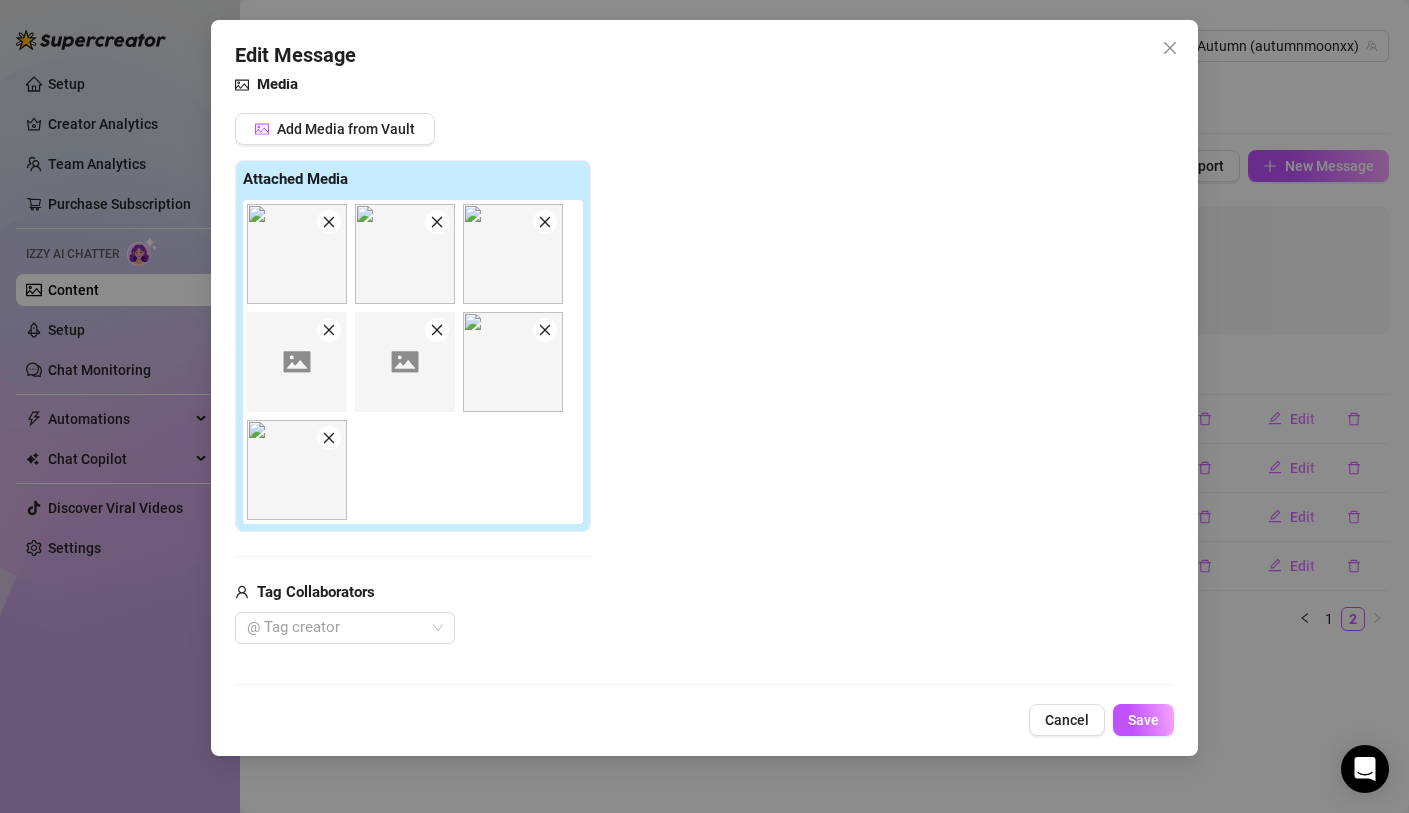 scroll, scrollTop: 382, scrollLeft: 0, axis: vertical 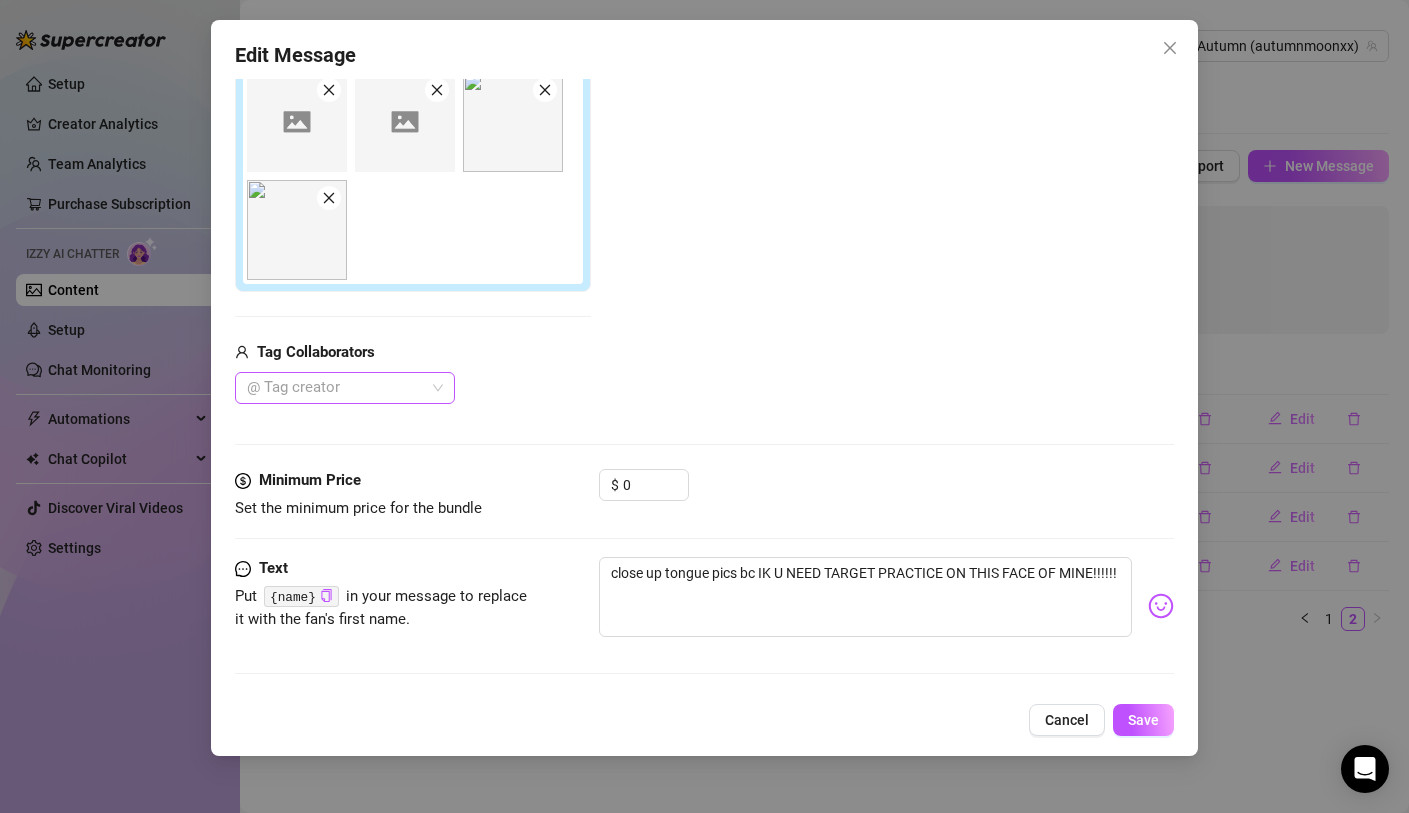 click at bounding box center [334, 388] 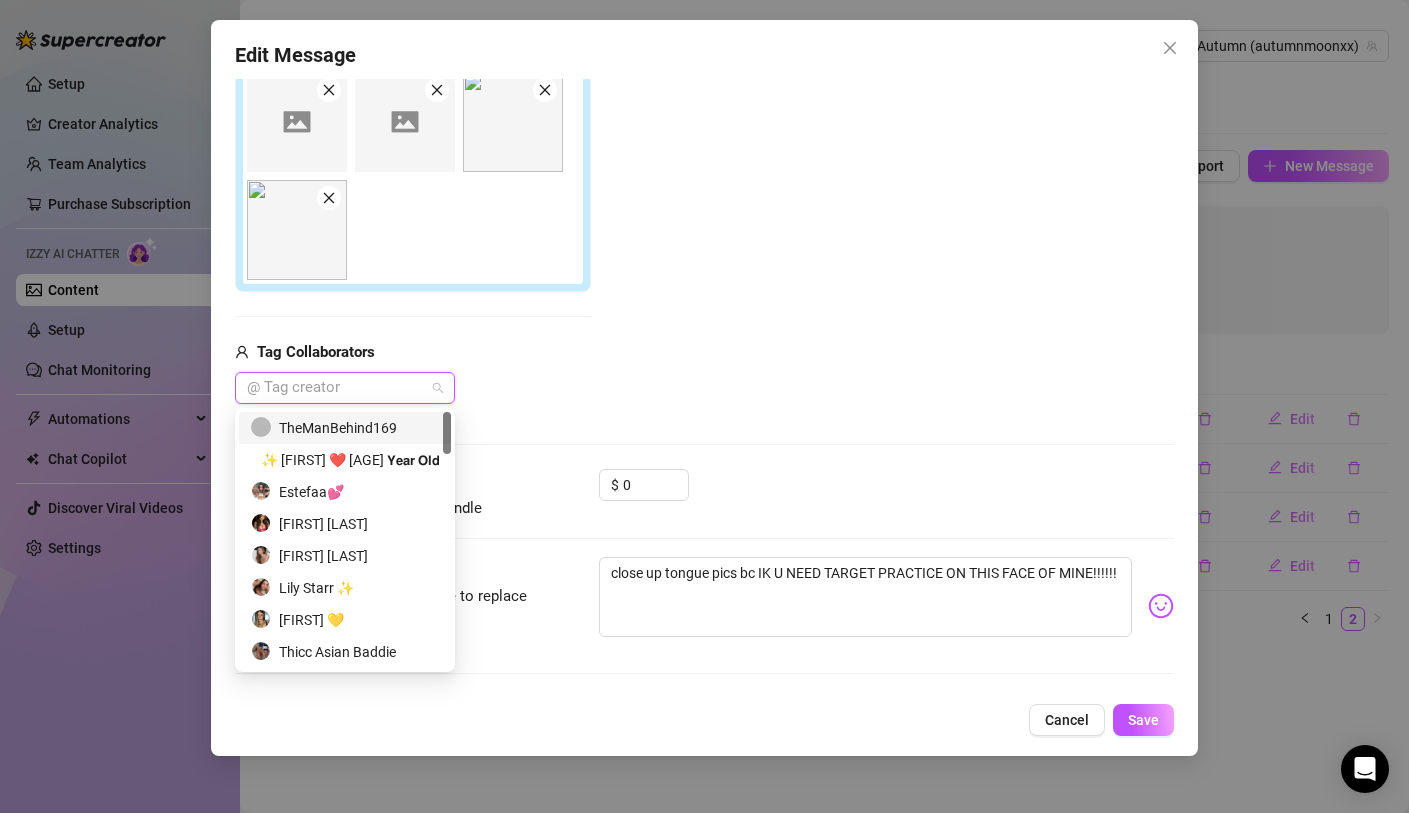 click on "TheManBehind169" at bounding box center [345, 428] 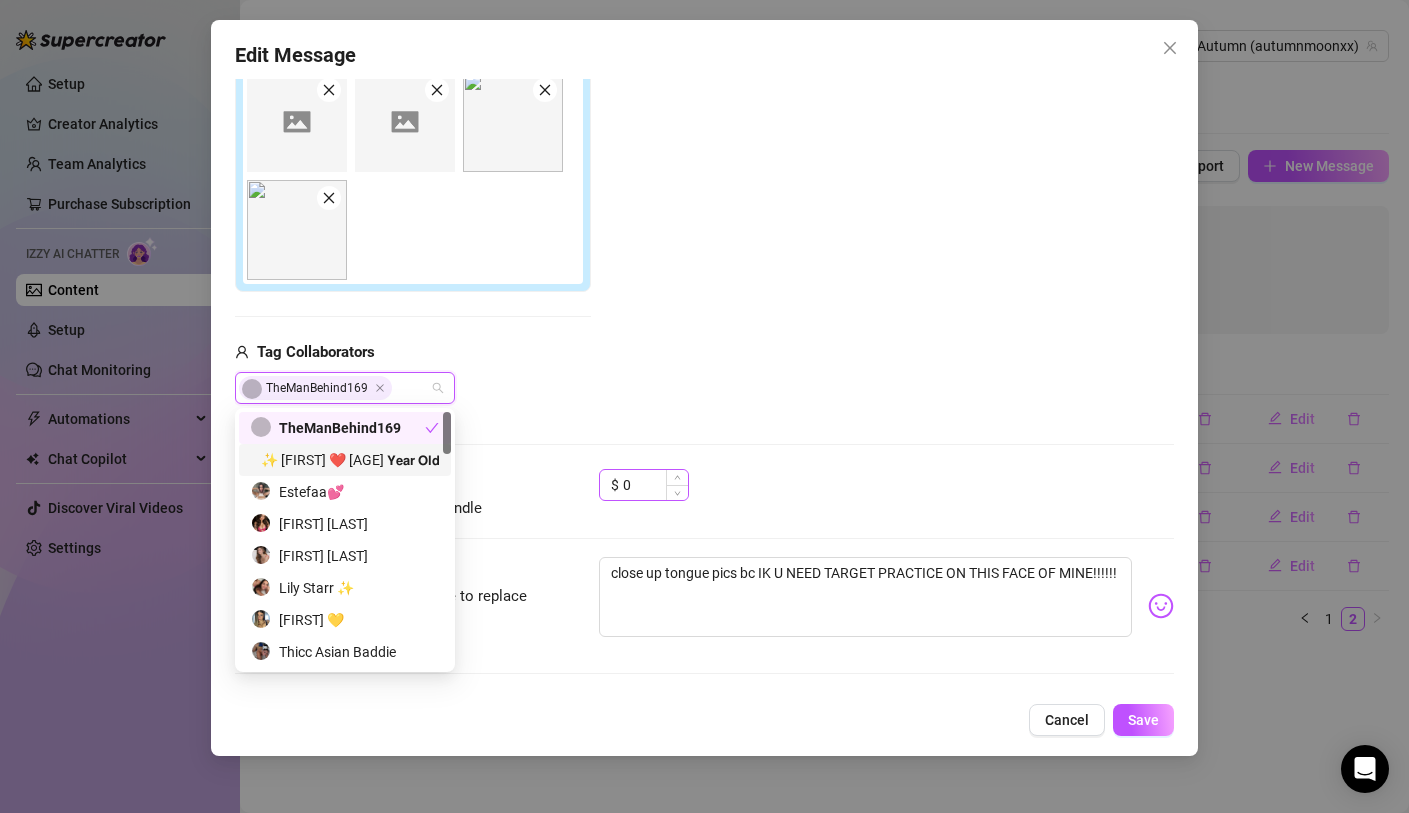 click at bounding box center [677, 492] 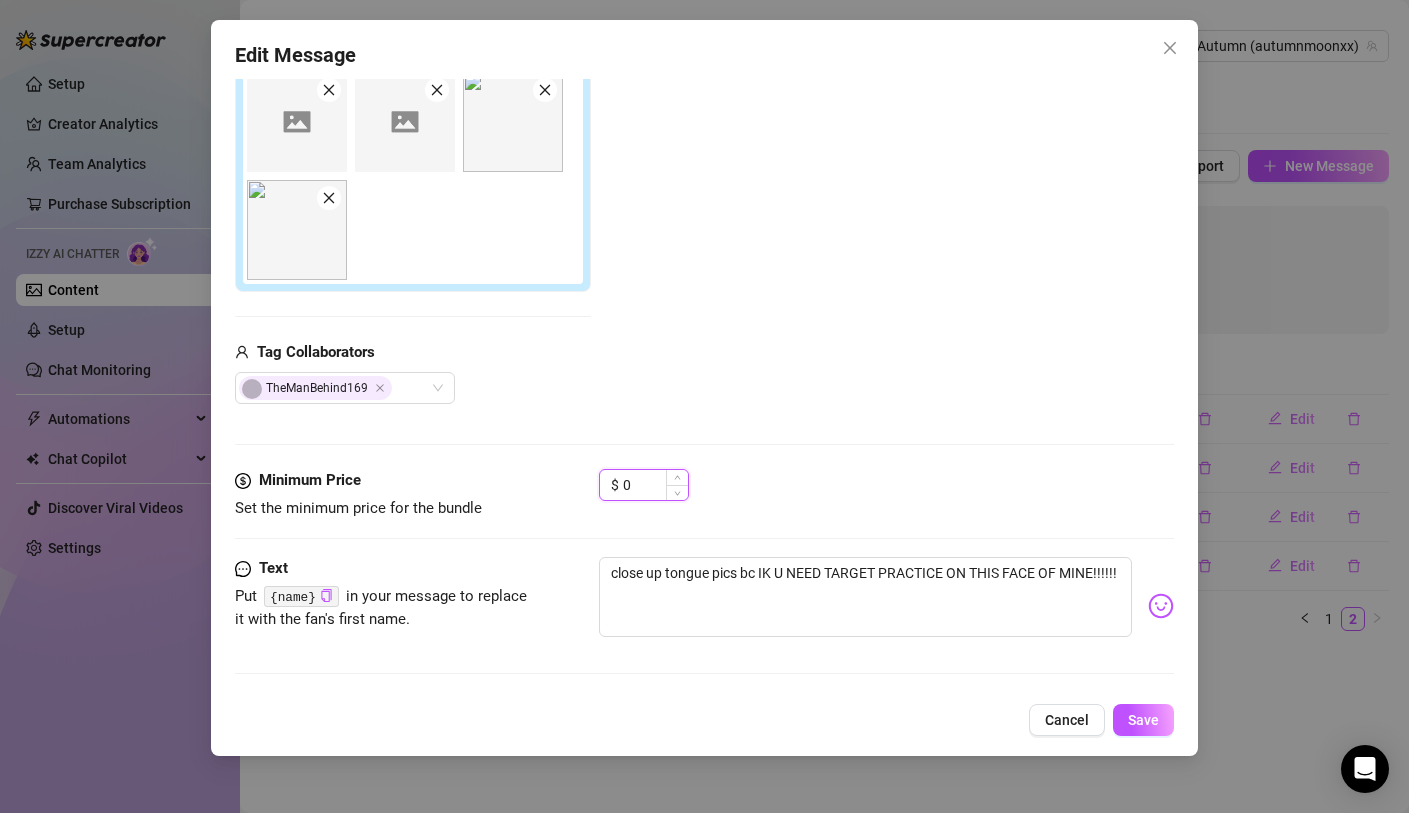 click at bounding box center [677, 492] 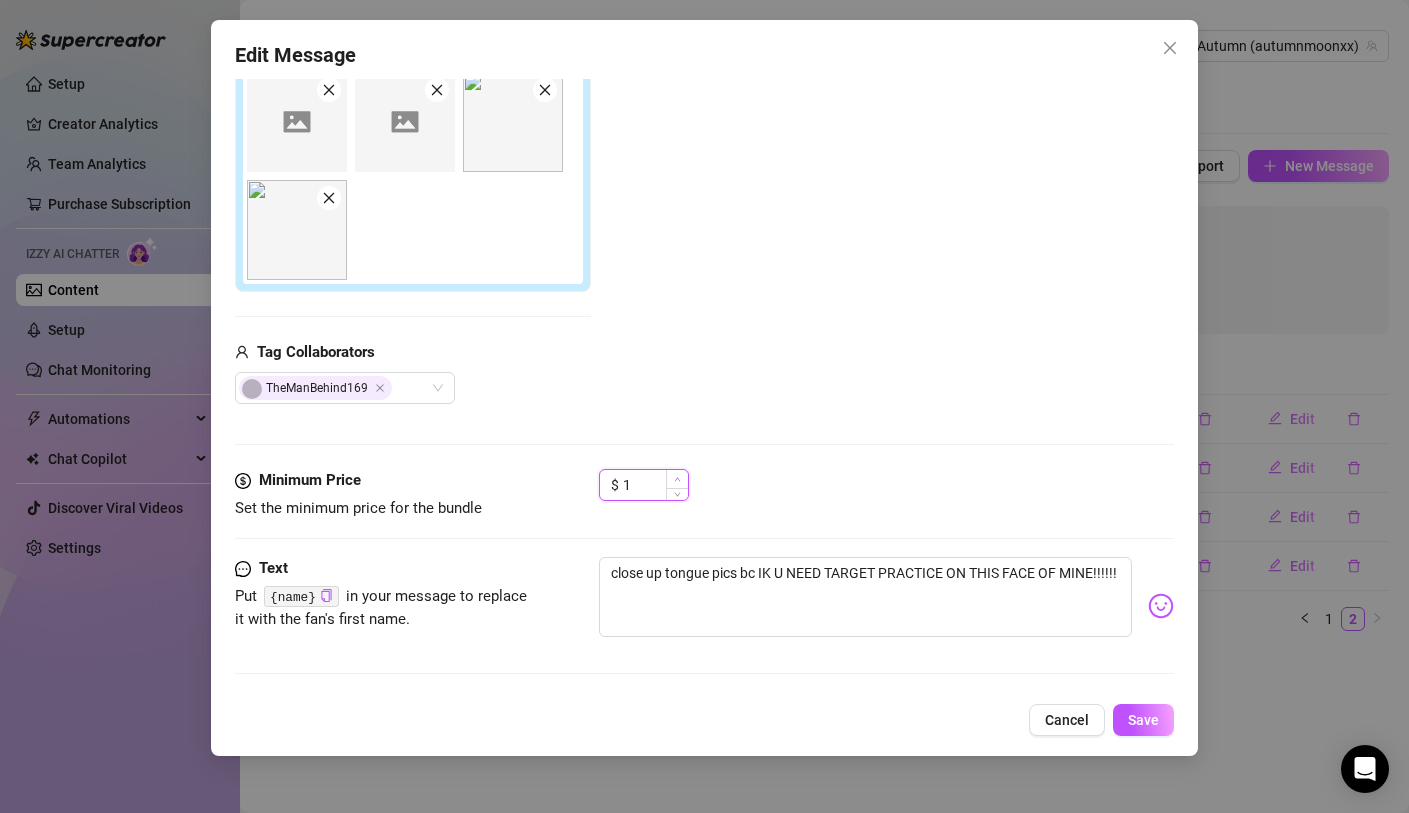 click 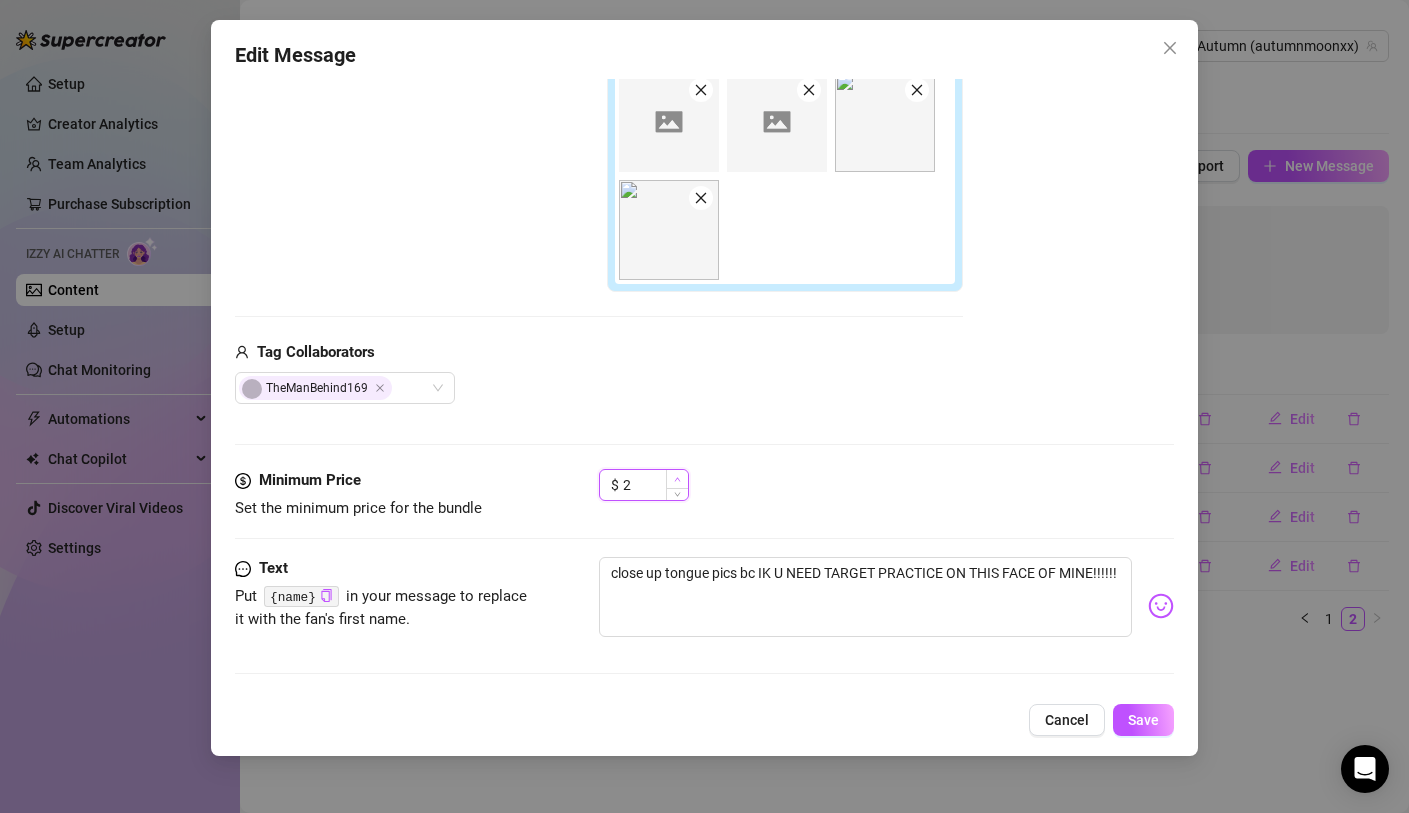 click 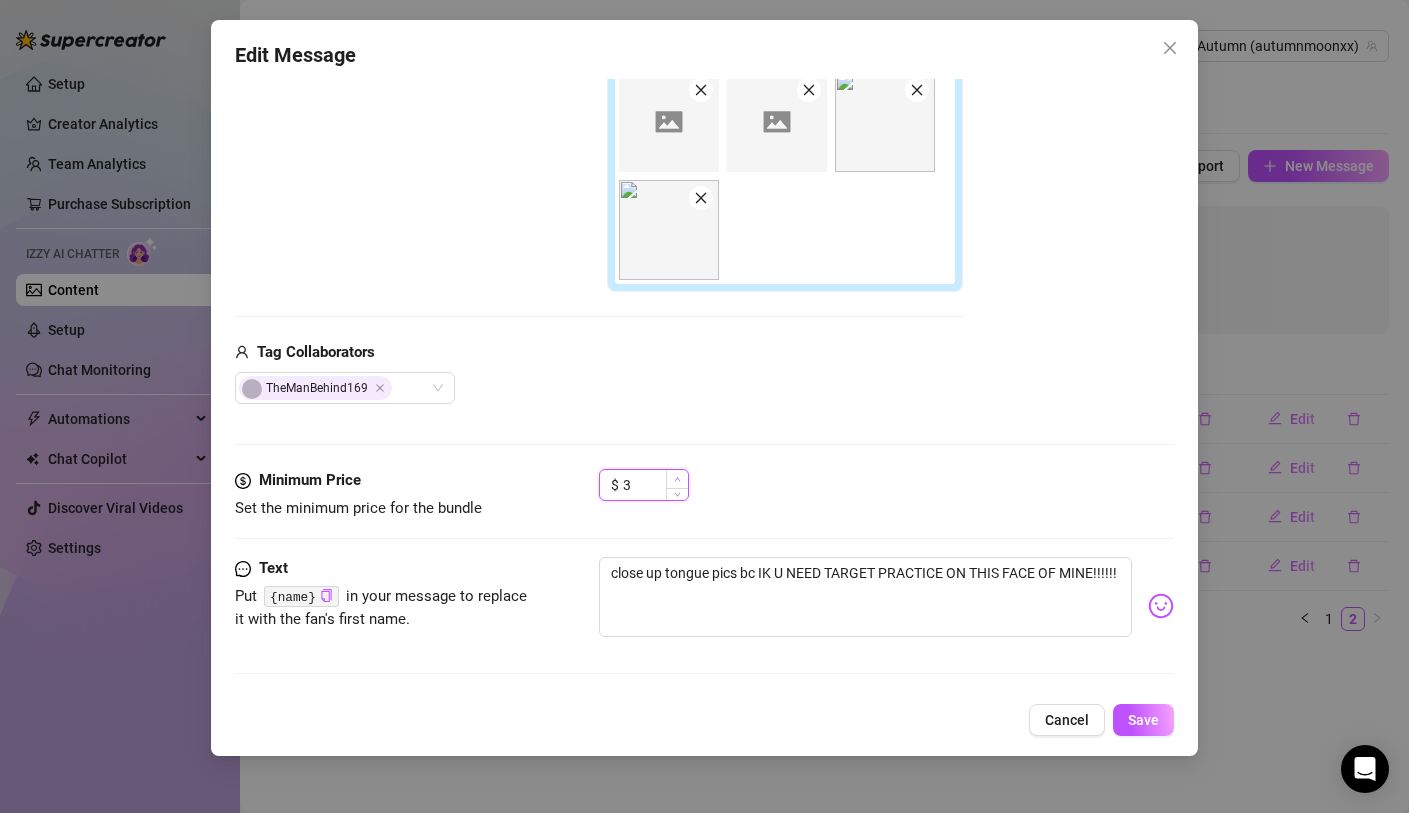 click 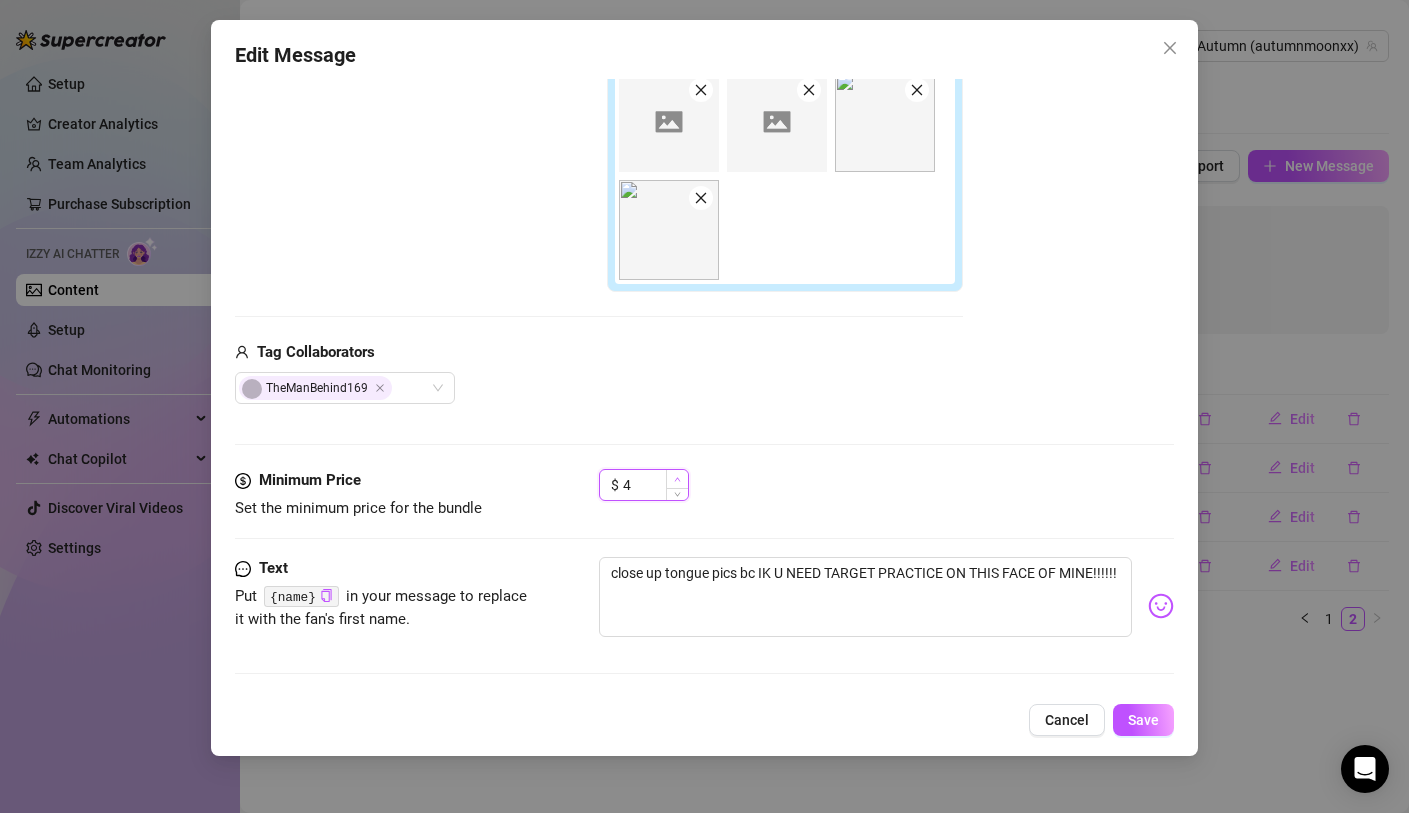 click 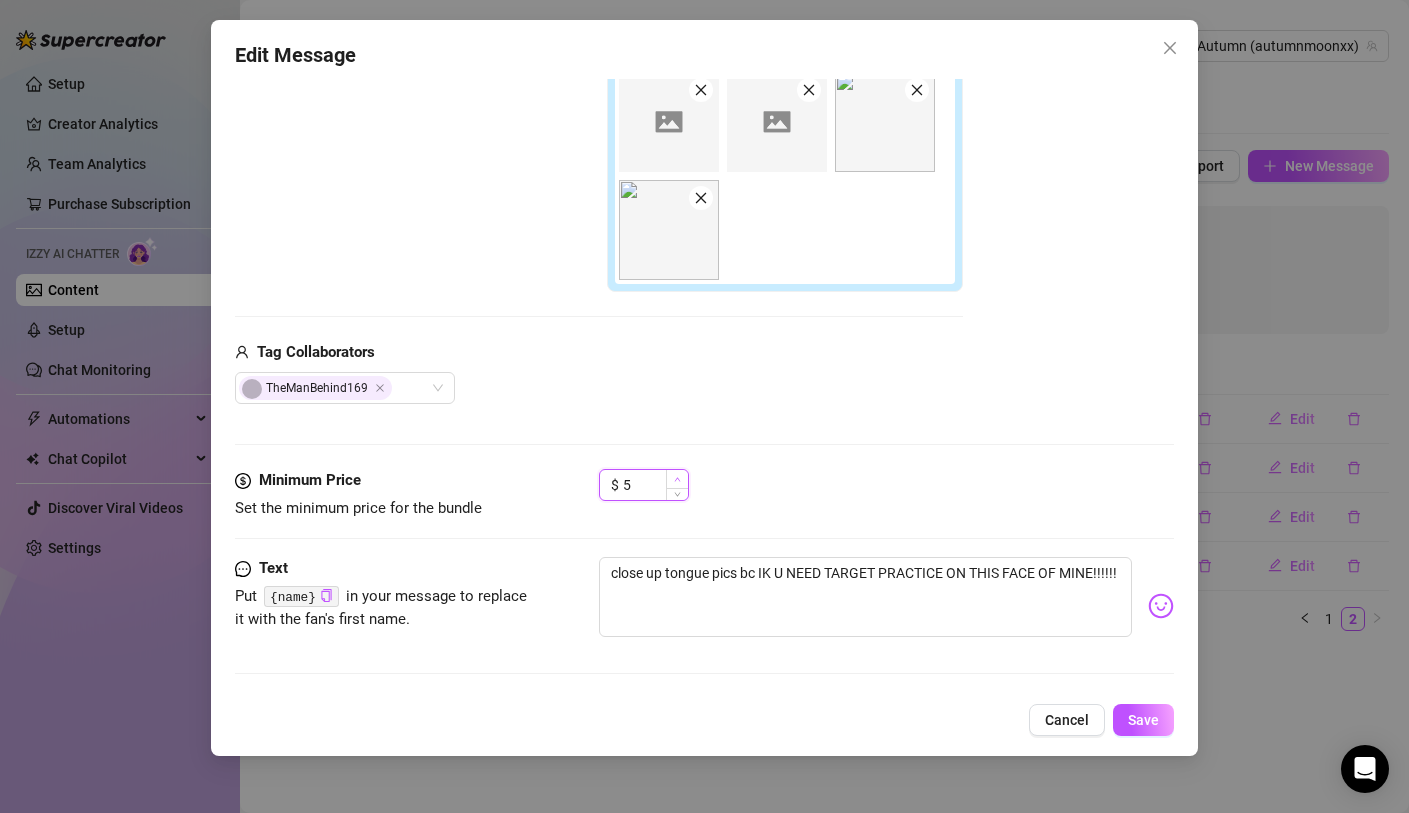 click 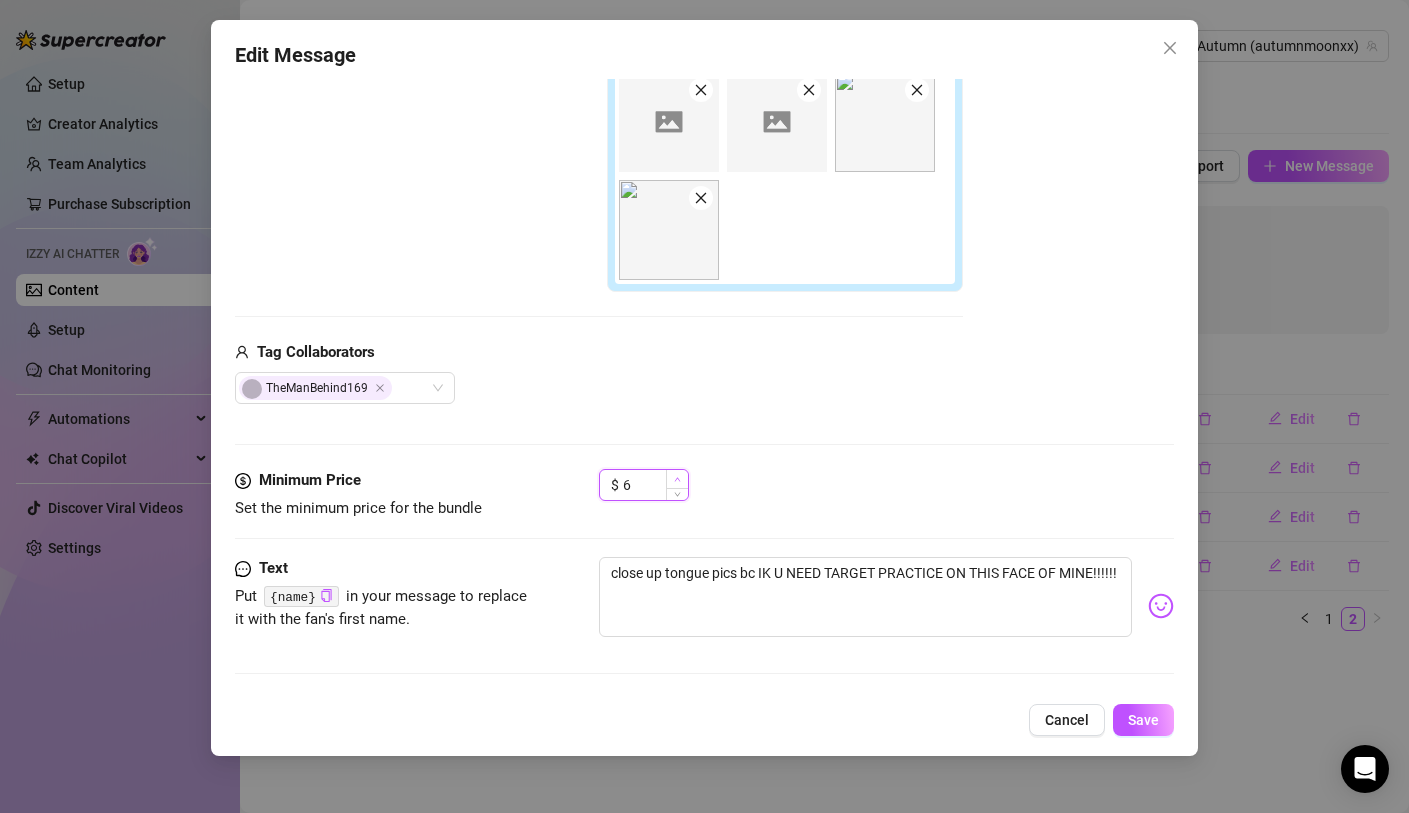 click 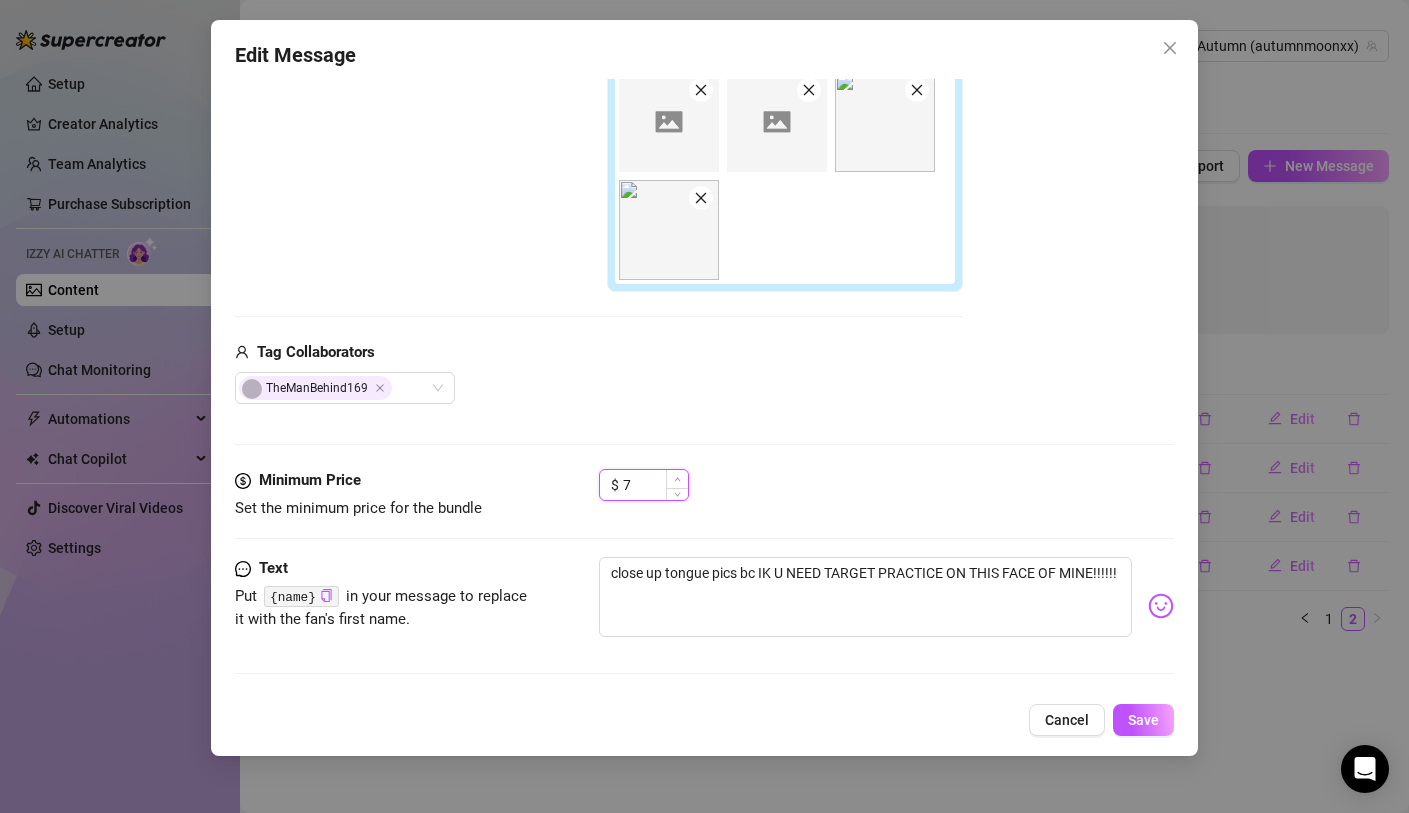 click 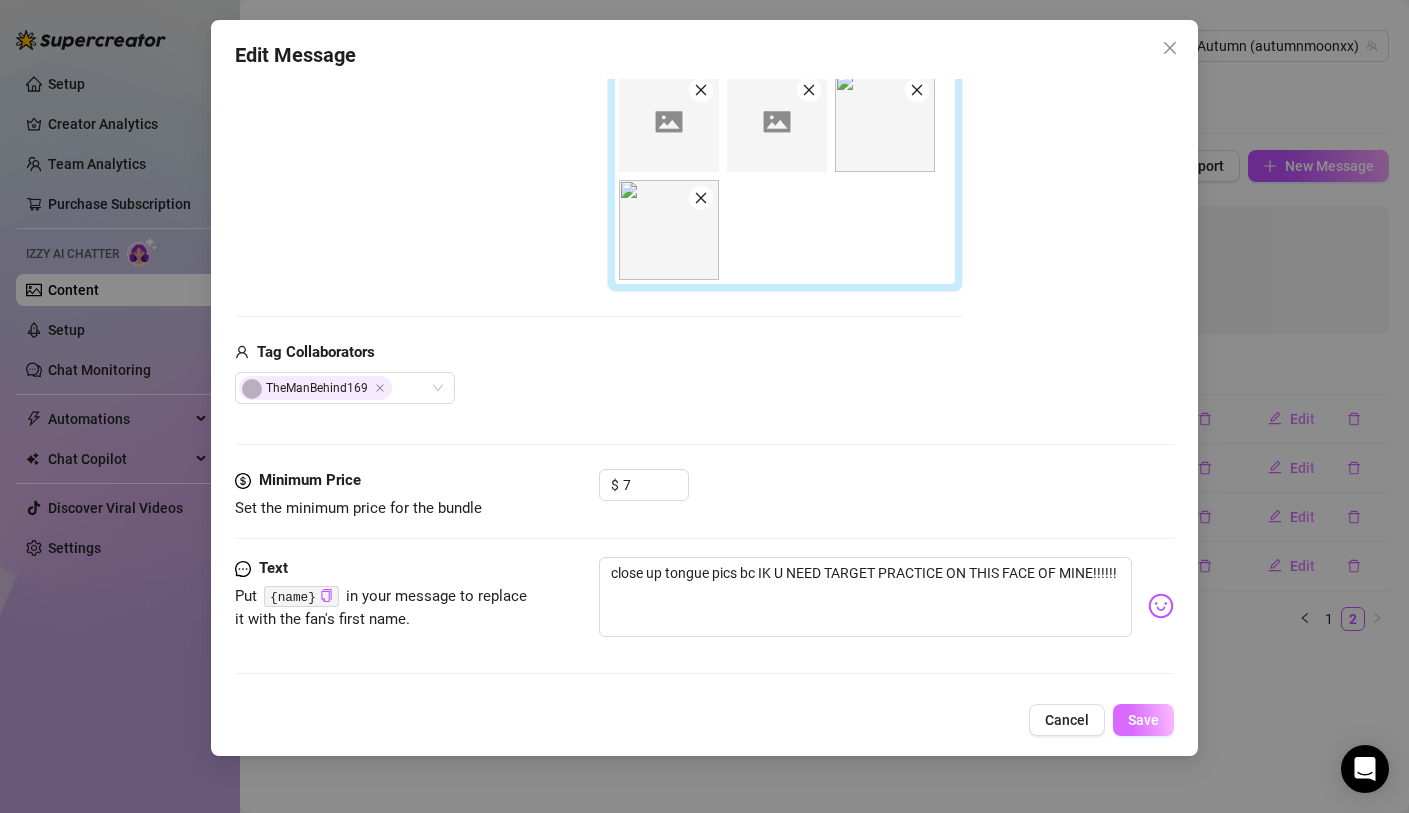 click on "Save" at bounding box center (1143, 720) 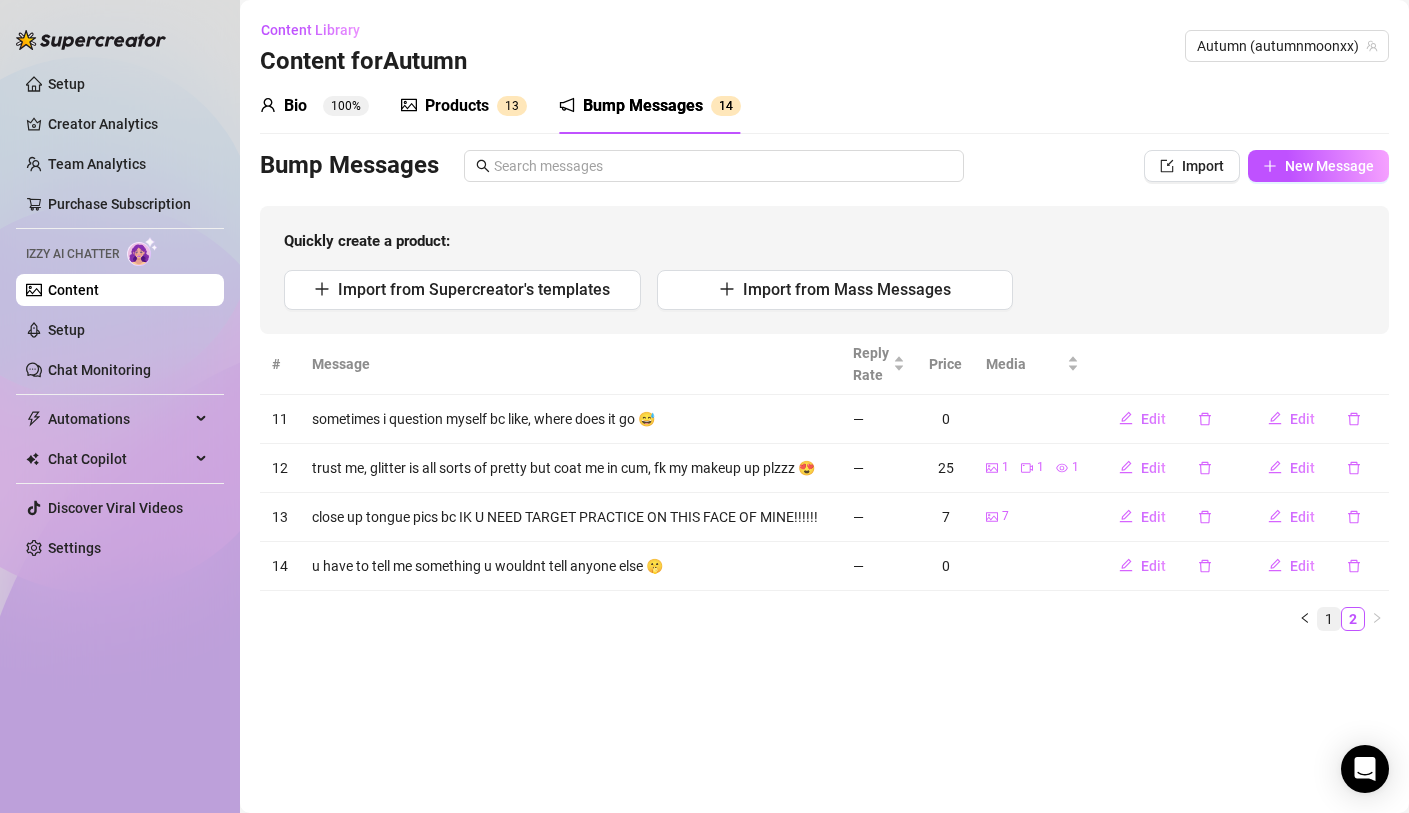 click on "1" at bounding box center [1329, 619] 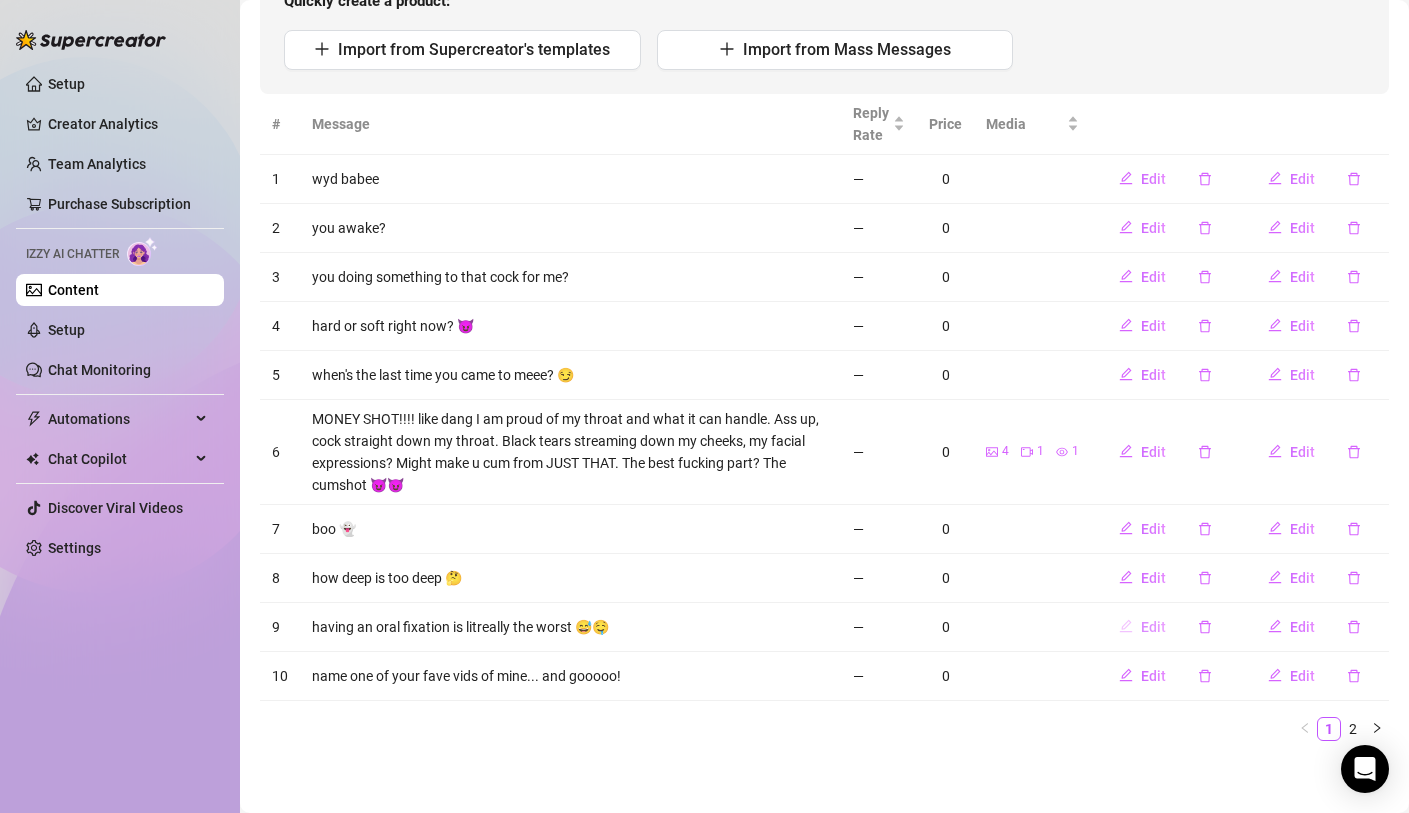 scroll, scrollTop: 244, scrollLeft: 0, axis: vertical 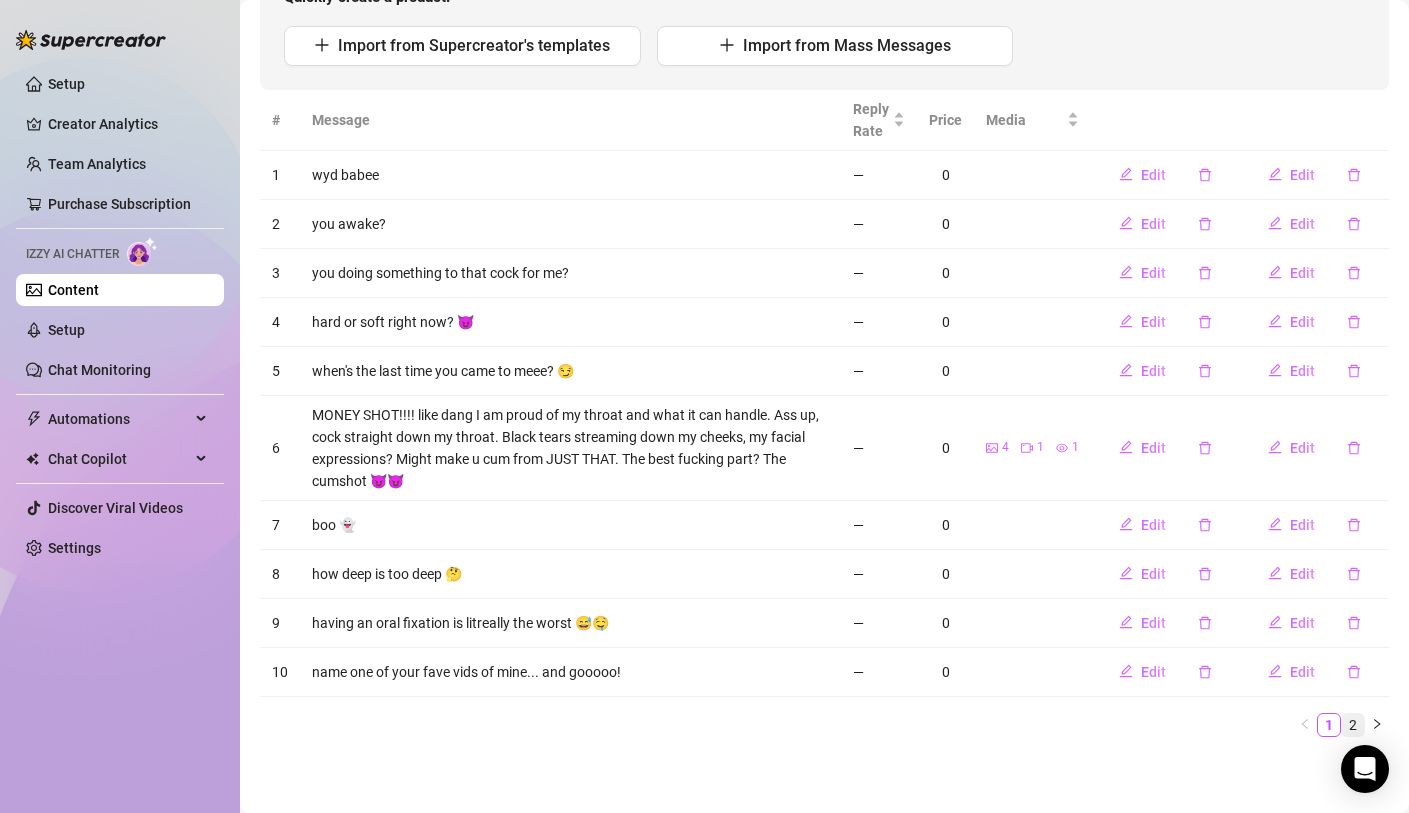 click on "2" at bounding box center [1353, 725] 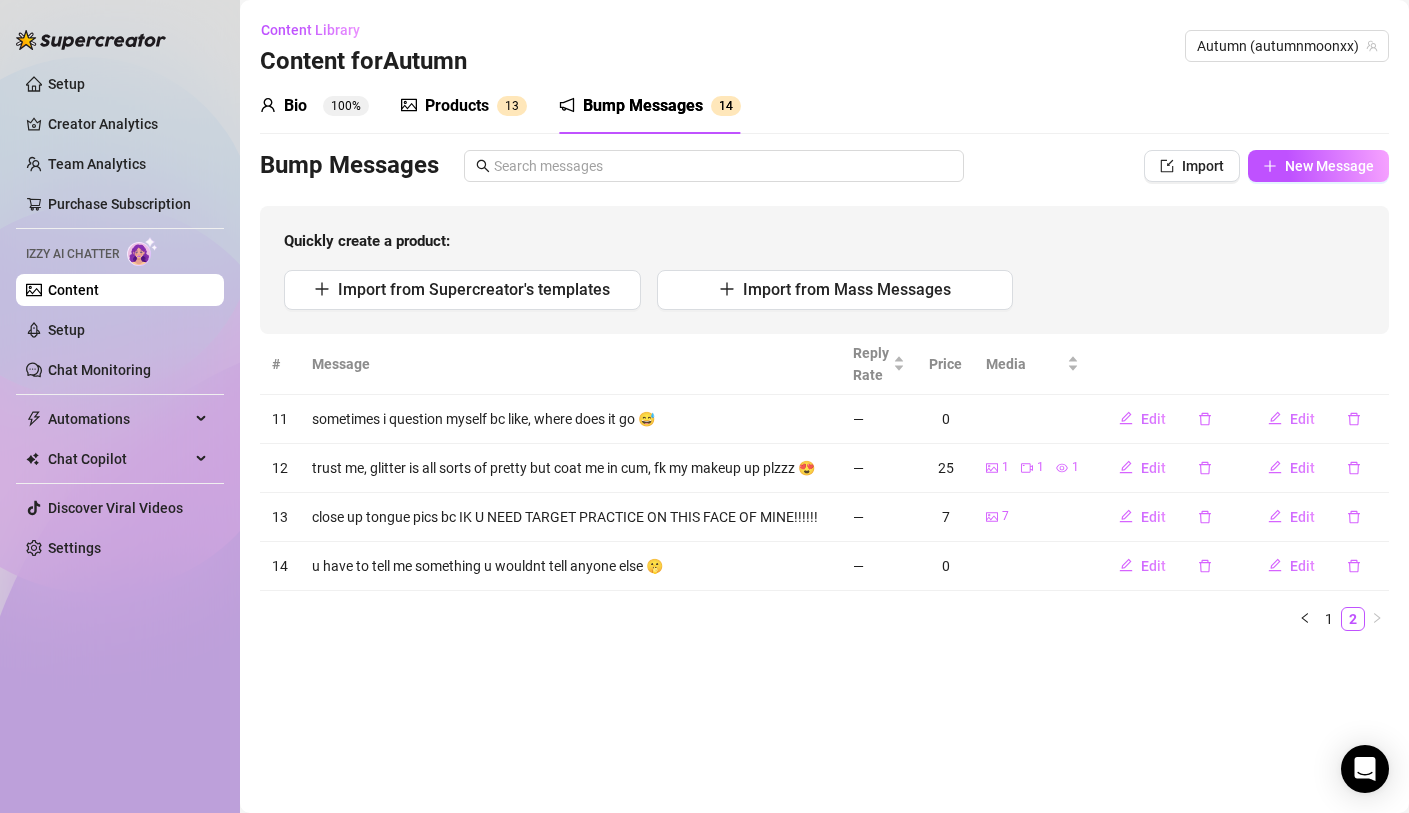 scroll, scrollTop: 0, scrollLeft: 0, axis: both 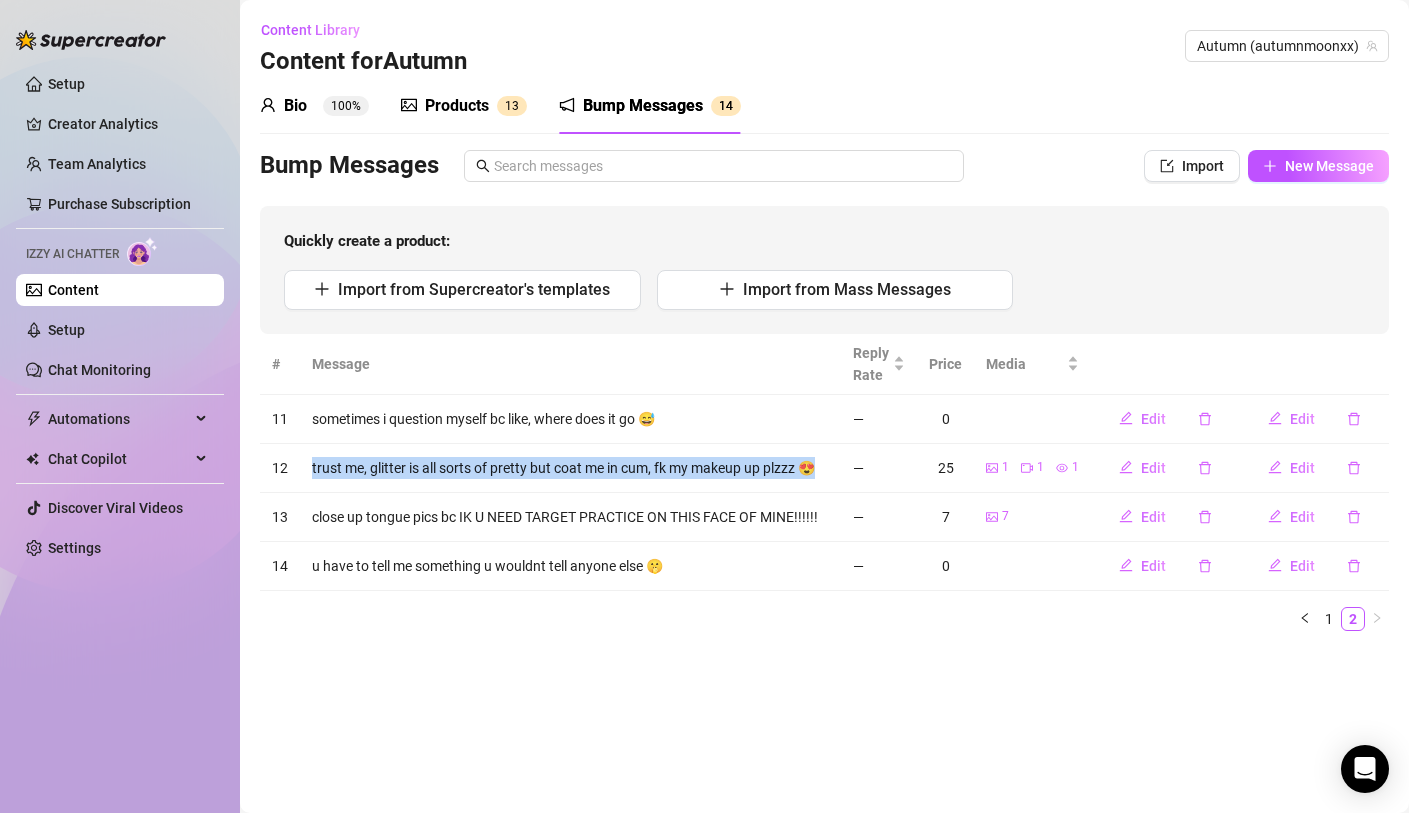 drag, startPoint x: 311, startPoint y: 466, endPoint x: 821, endPoint y: 481, distance: 510.22055 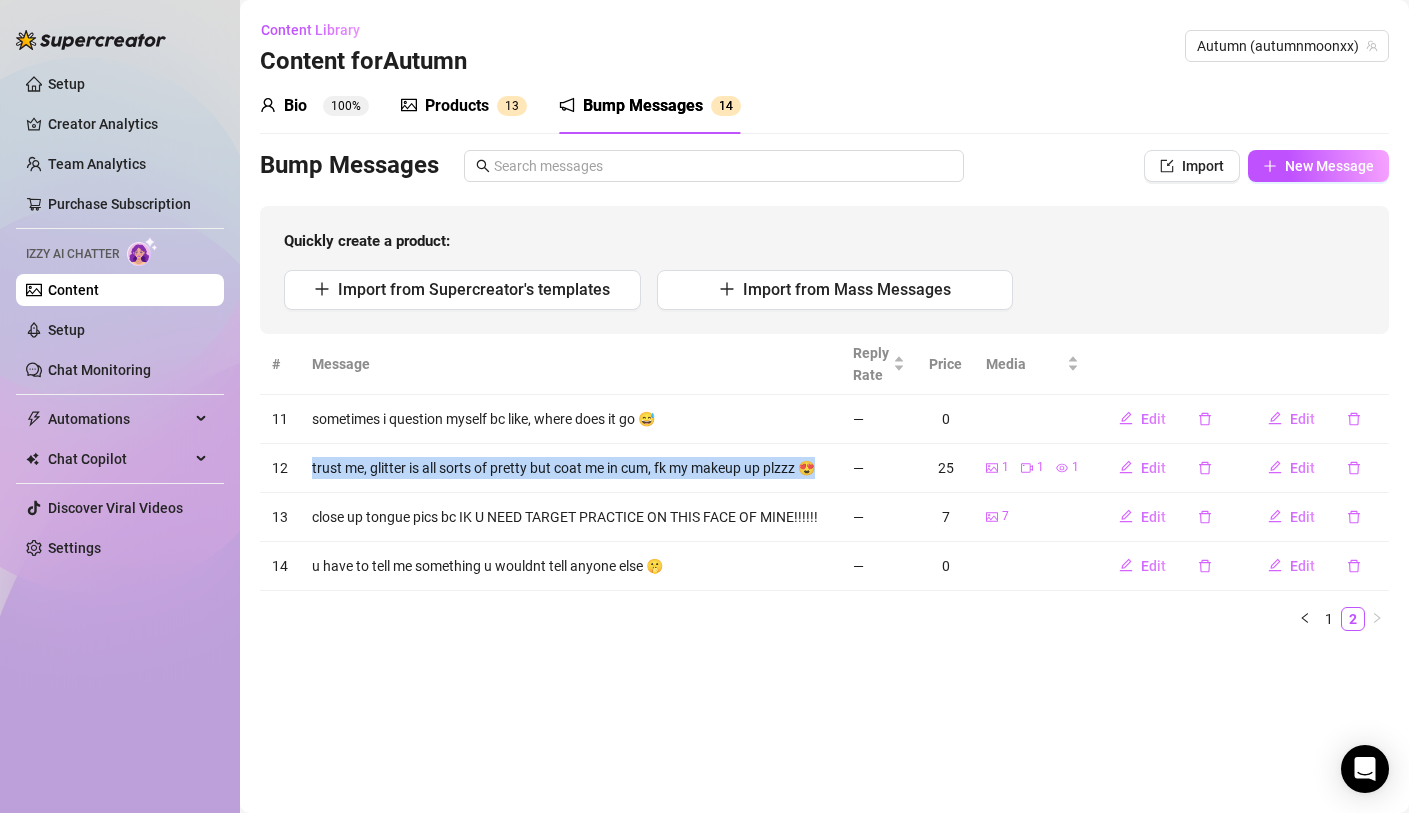copy on "trust me, glitter is all sorts of pretty but coat me in cum, fk my makeup up plzzz 😍" 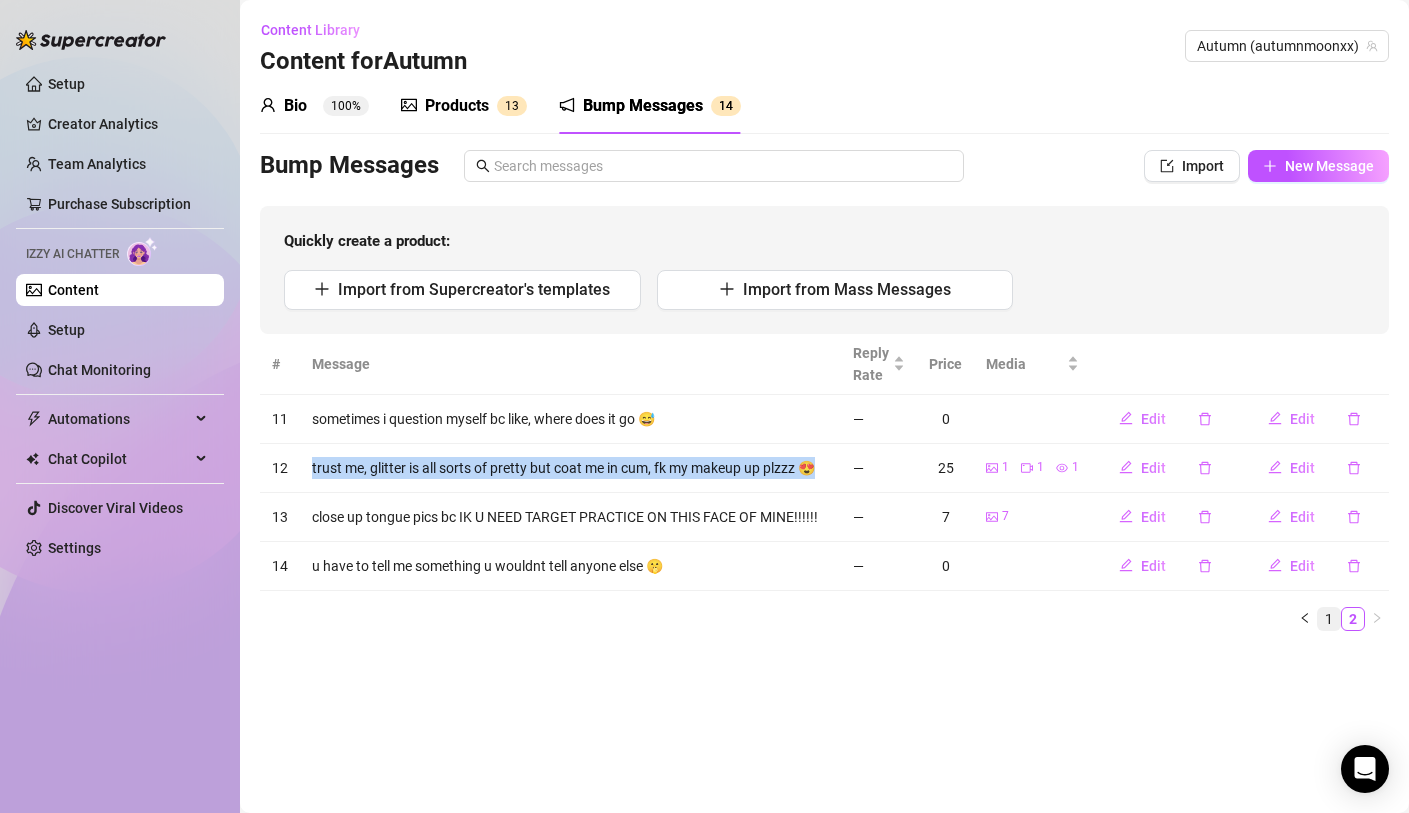 click on "1" at bounding box center (1329, 619) 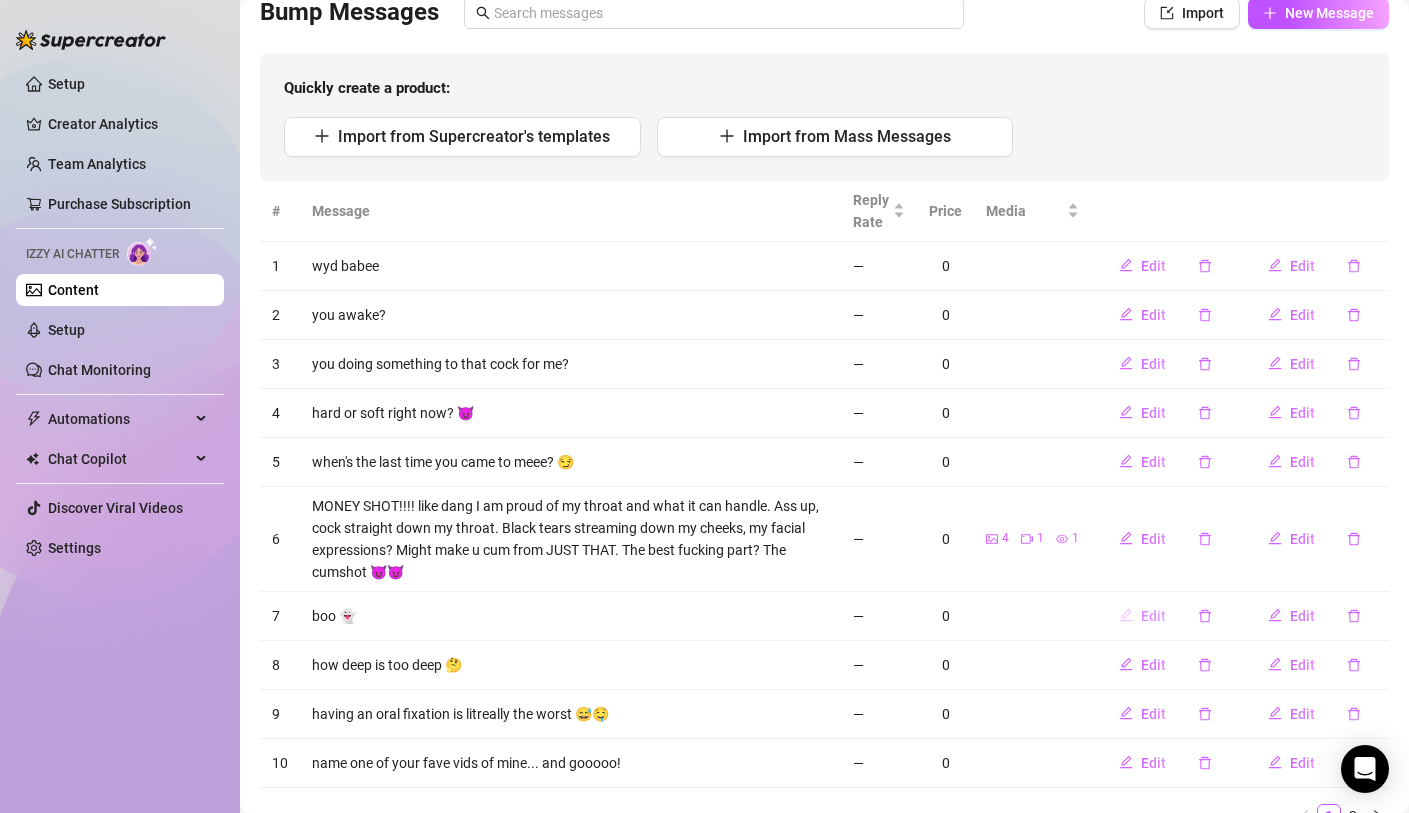 scroll, scrollTop: 170, scrollLeft: 0, axis: vertical 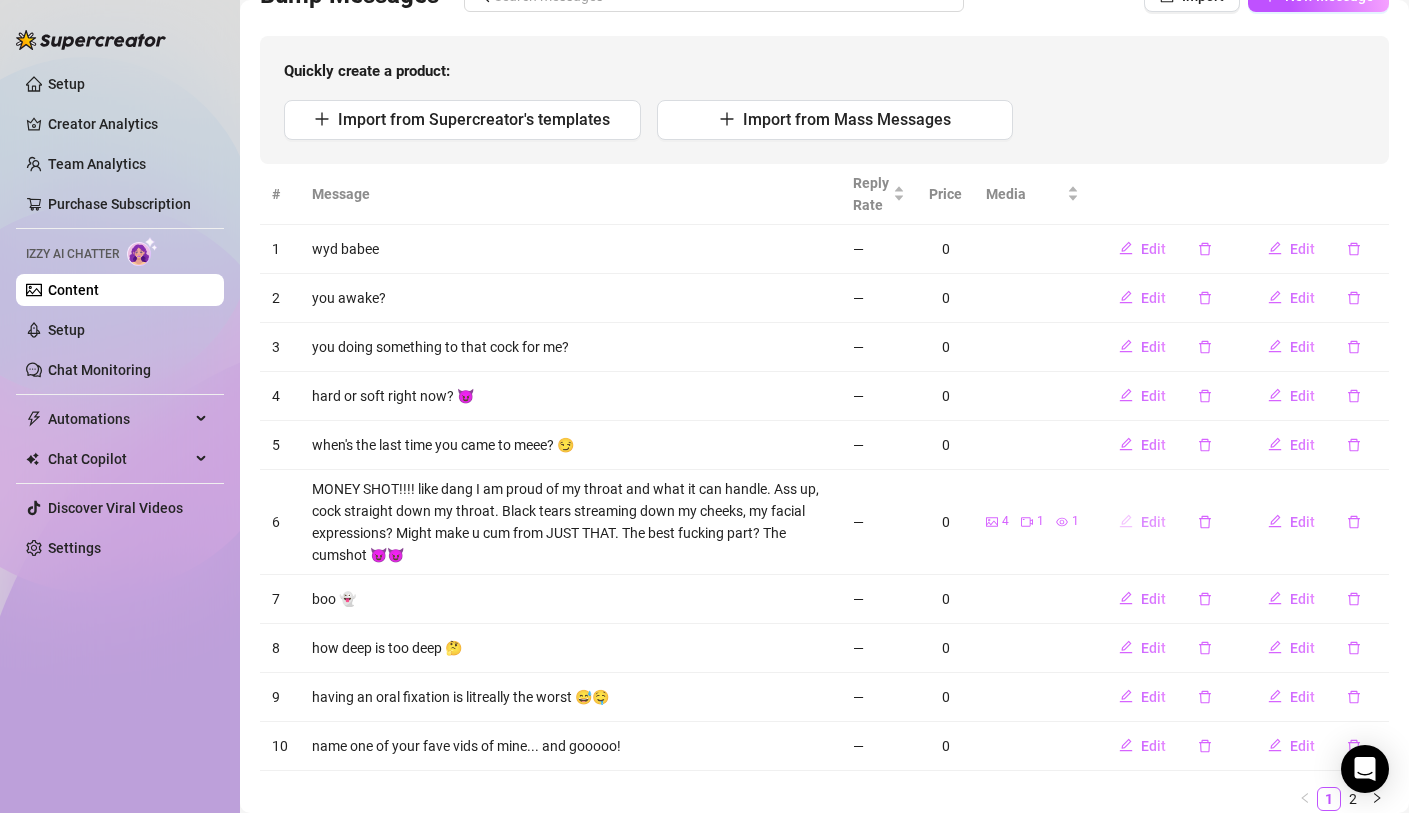 click on "Edit" at bounding box center (1153, 522) 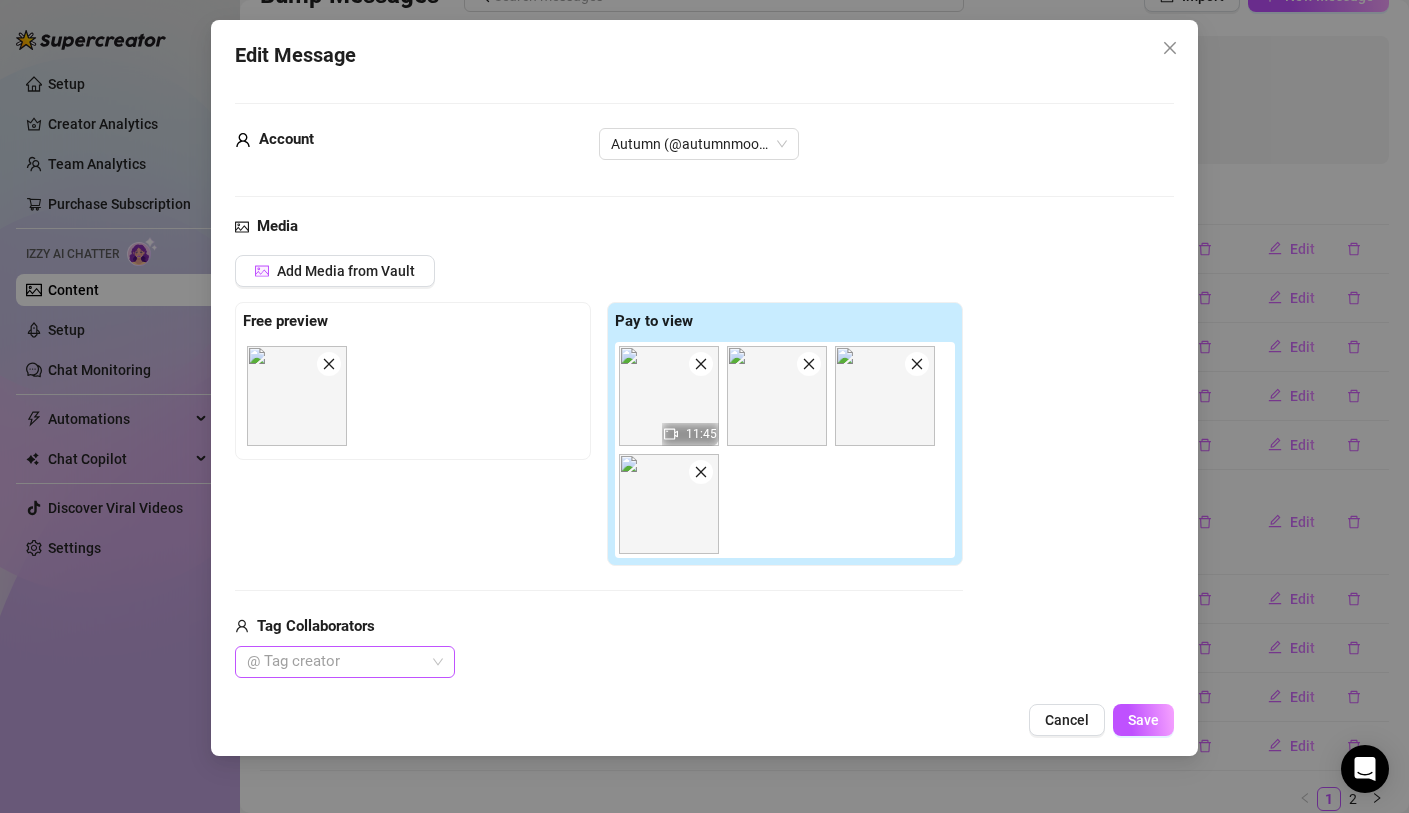 click at bounding box center [334, 662] 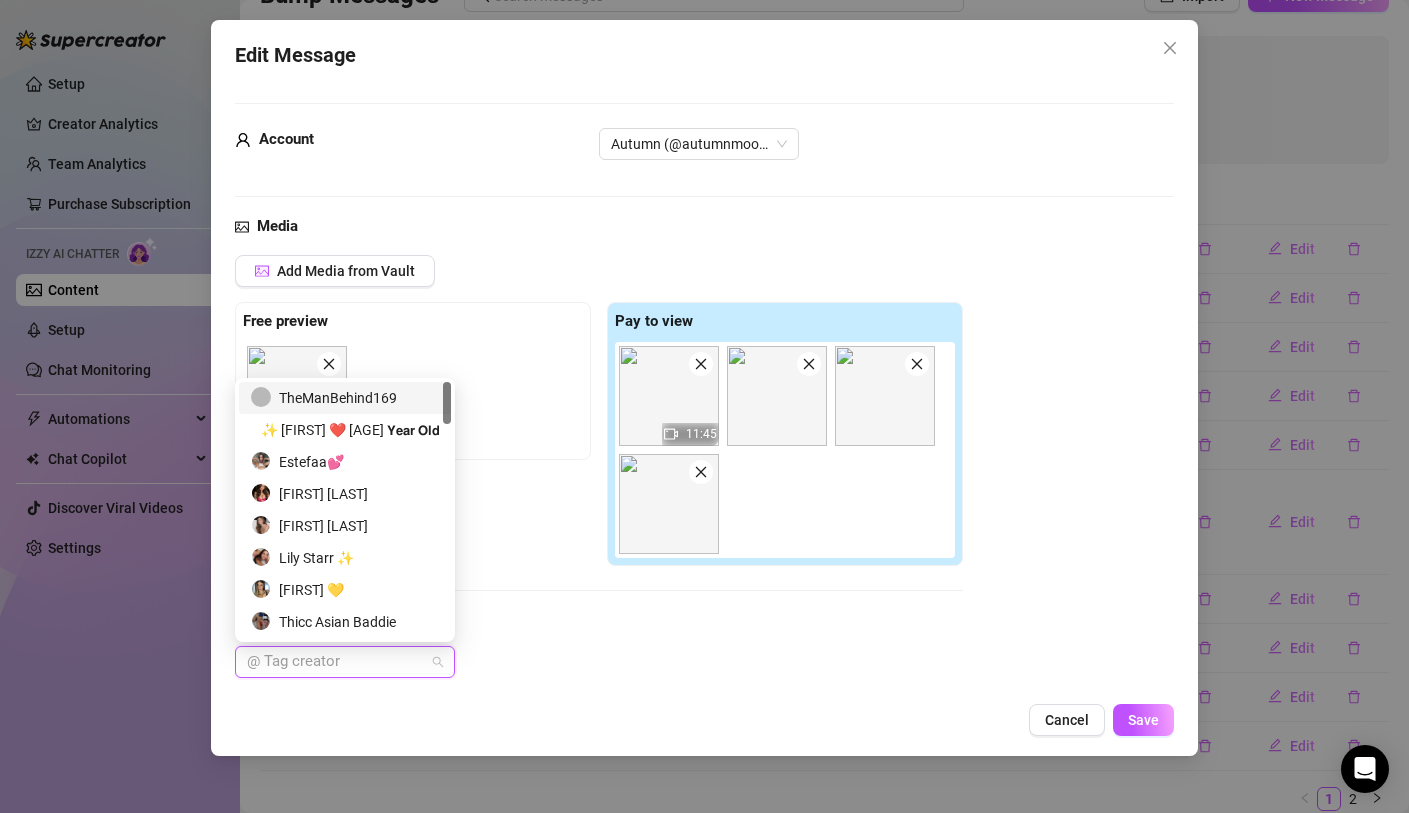 click on "TheManBehind169" at bounding box center [345, 398] 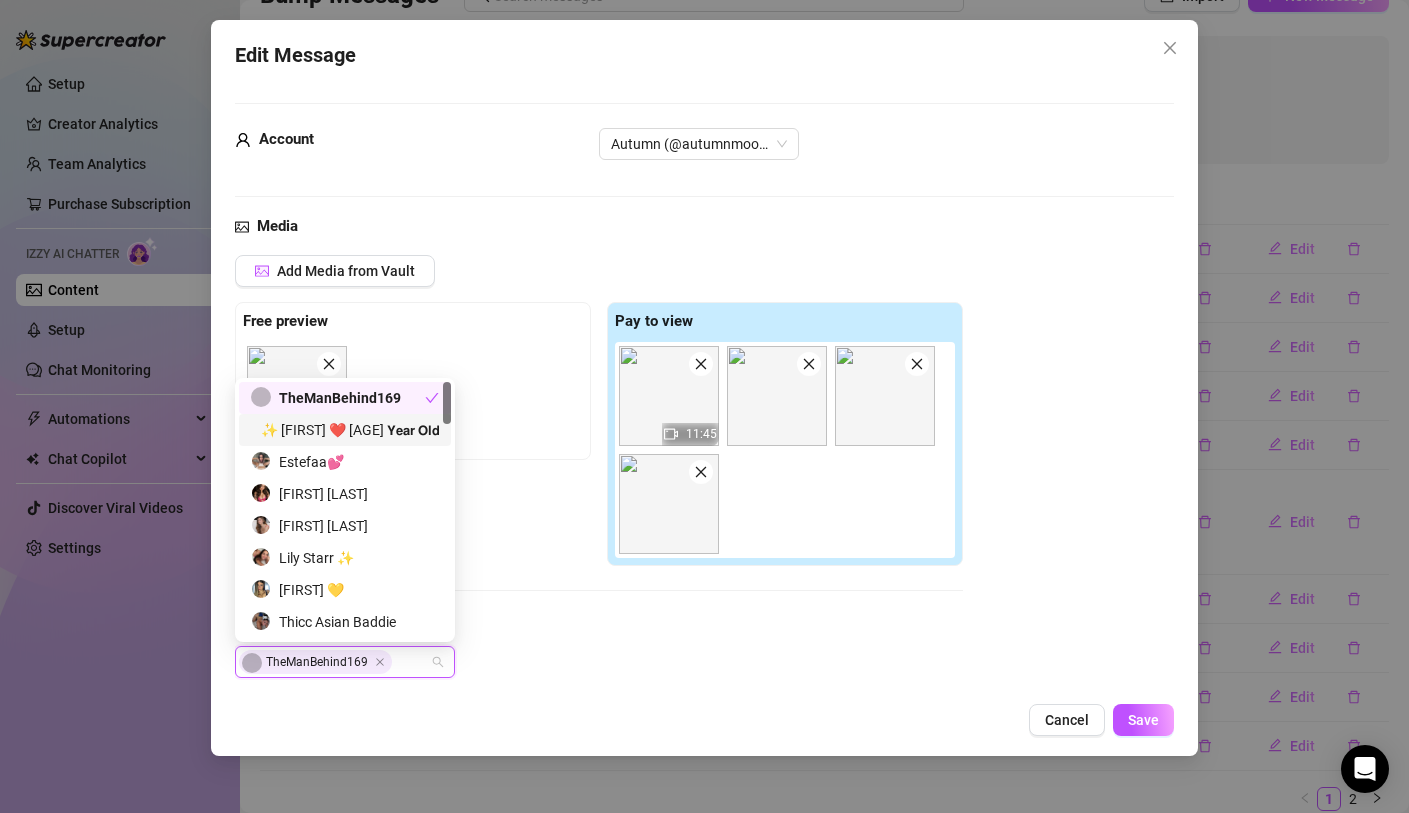 click on "TheManBehind169" at bounding box center [599, 662] 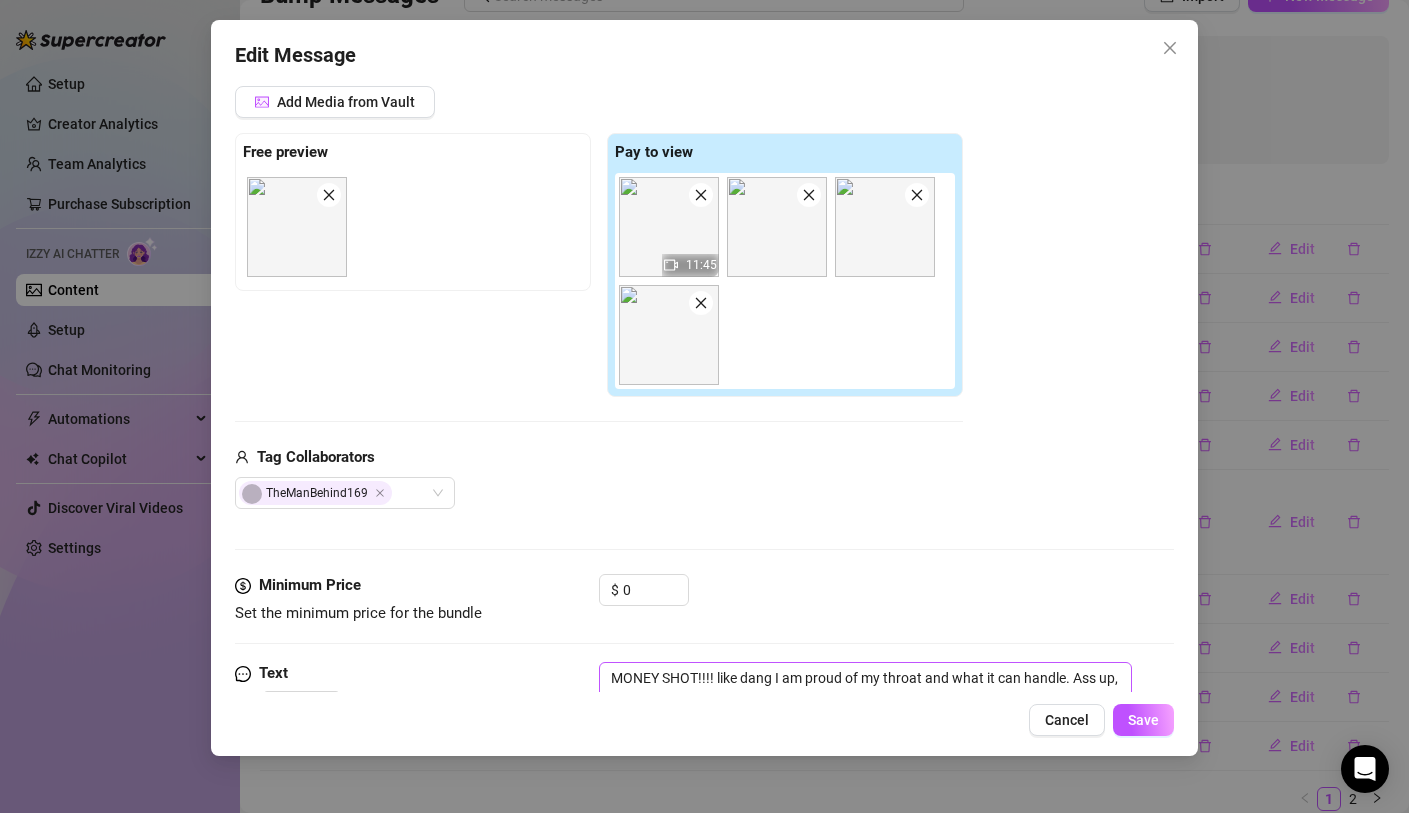 scroll, scrollTop: 292, scrollLeft: 0, axis: vertical 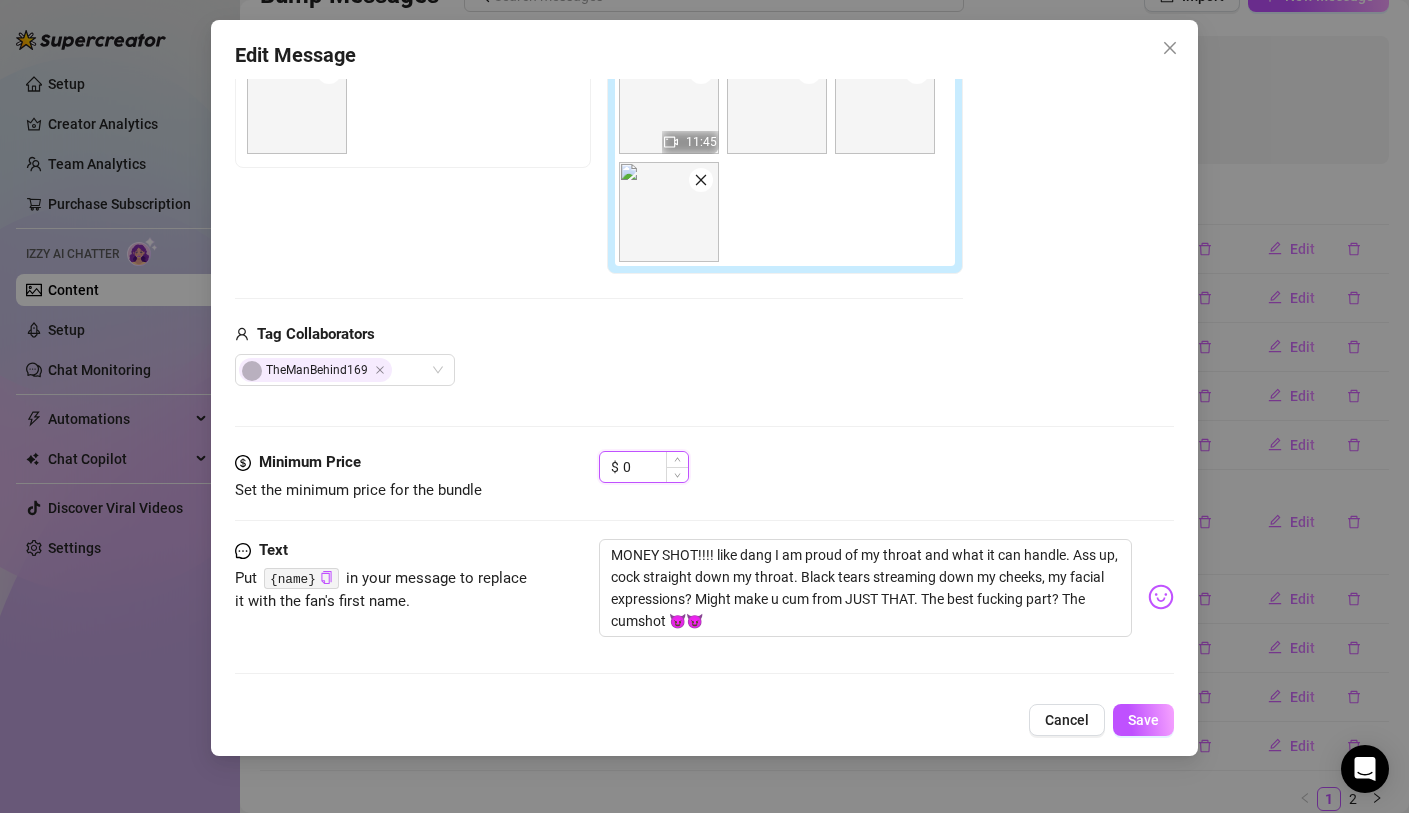 click on "0" at bounding box center (655, 467) 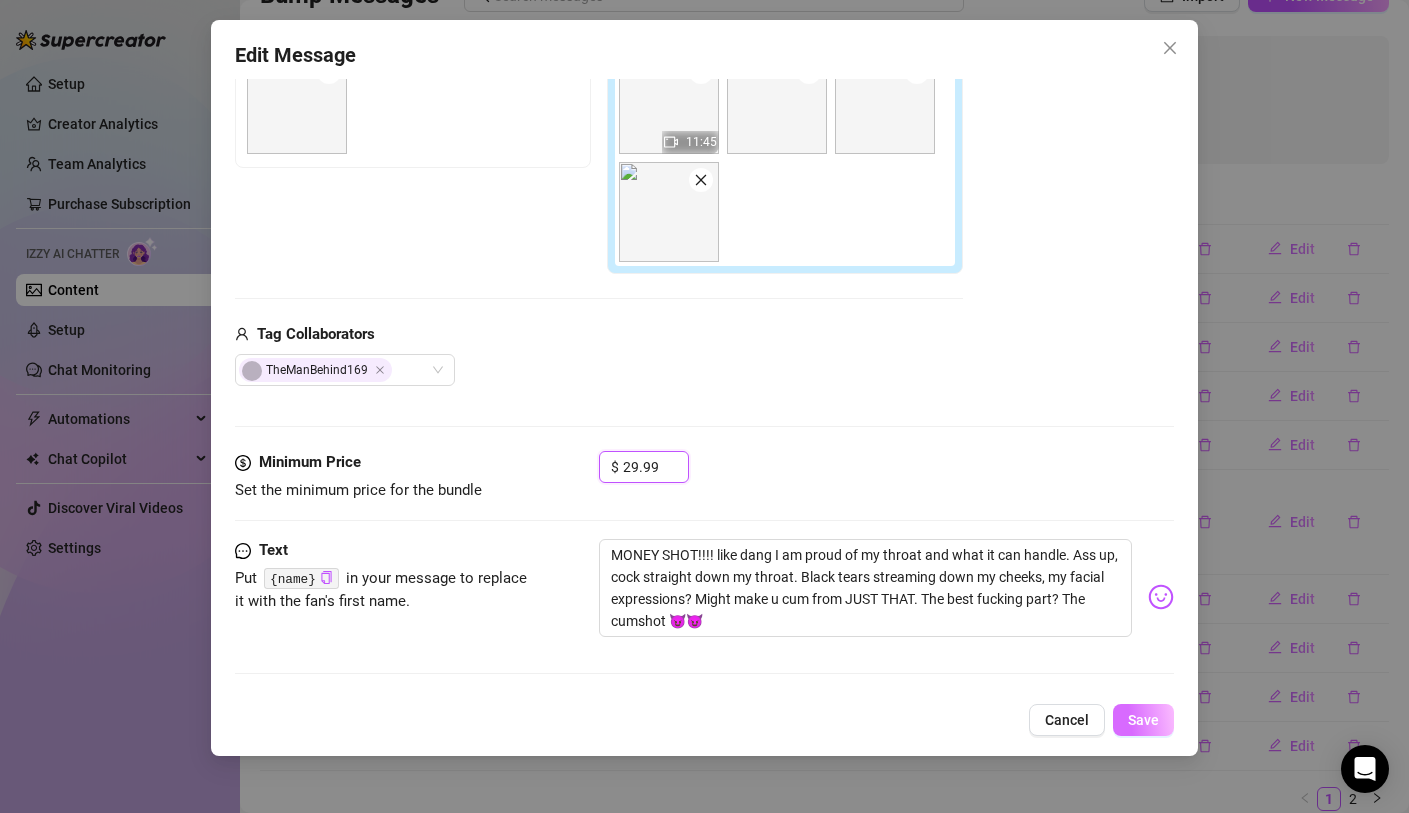 type on "29.99" 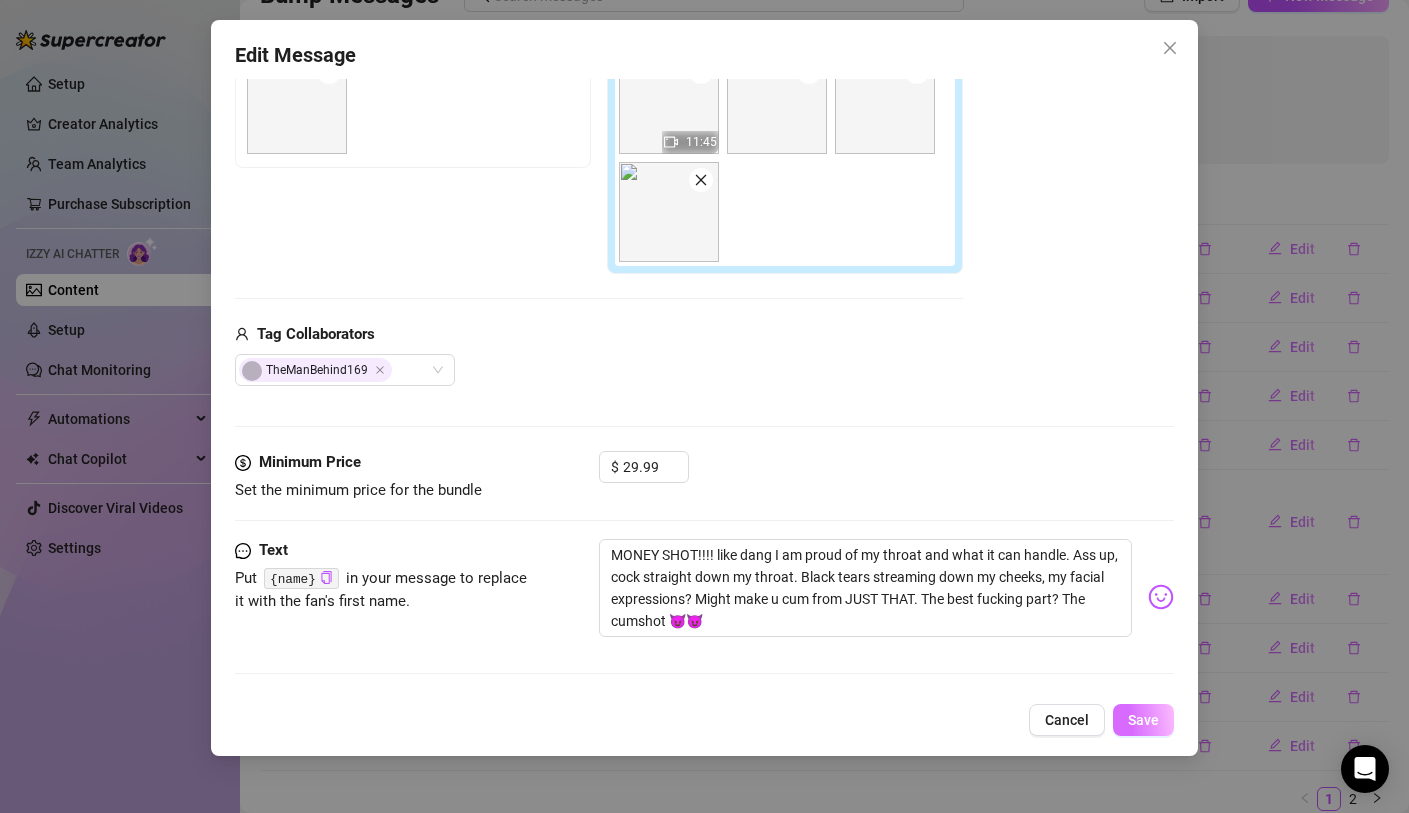 click on "Save" at bounding box center [1143, 720] 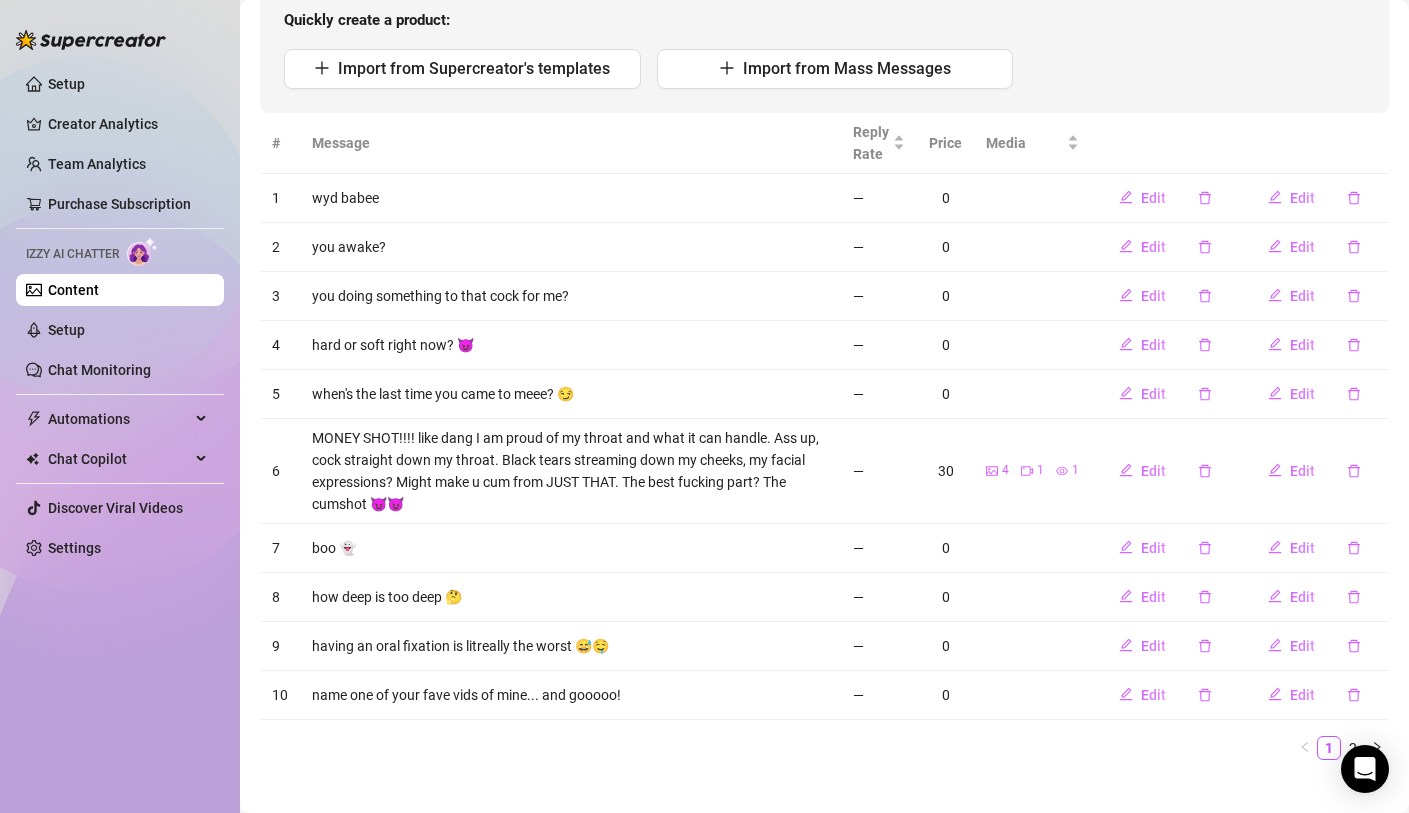 scroll, scrollTop: 244, scrollLeft: 0, axis: vertical 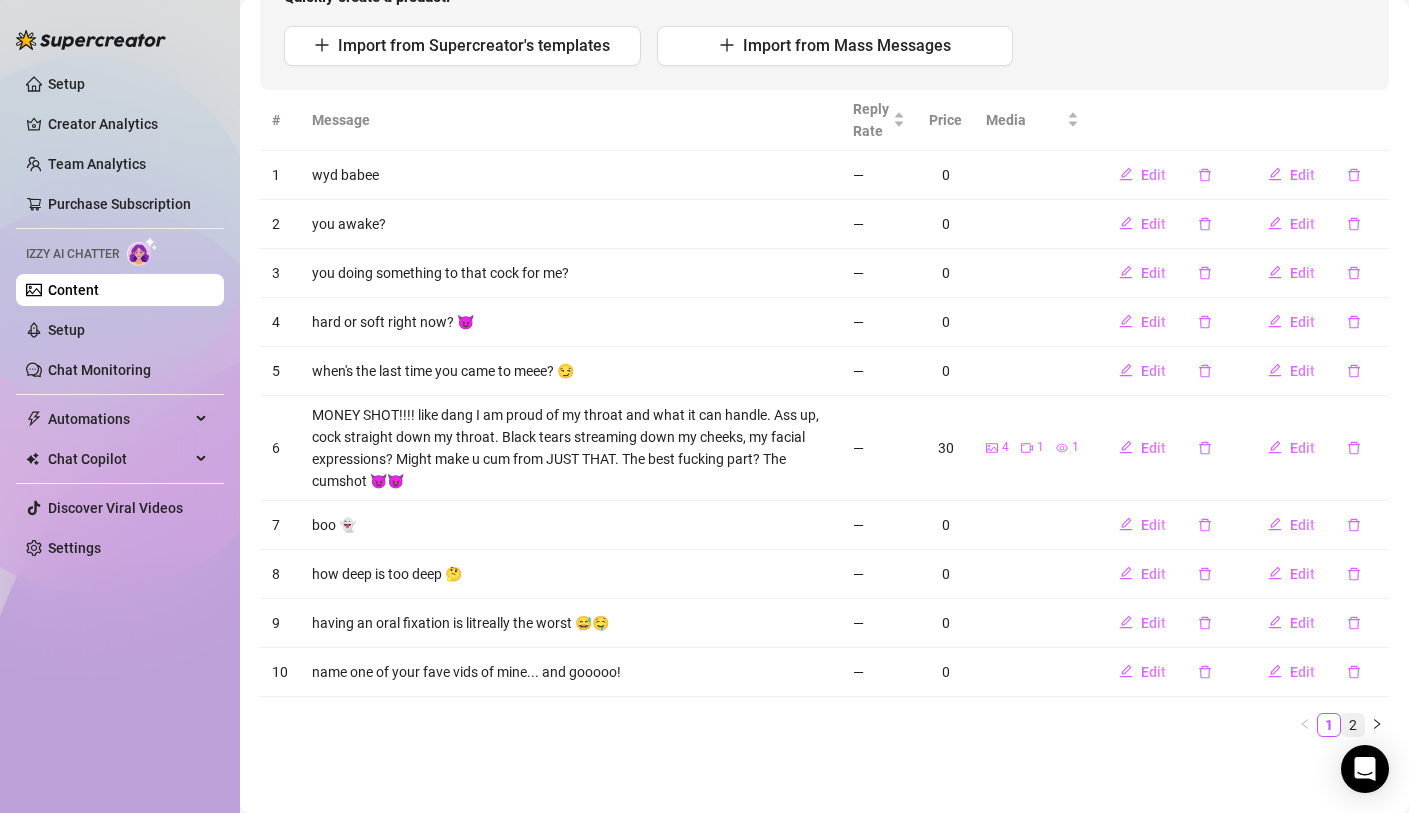 click on "2" at bounding box center [1353, 725] 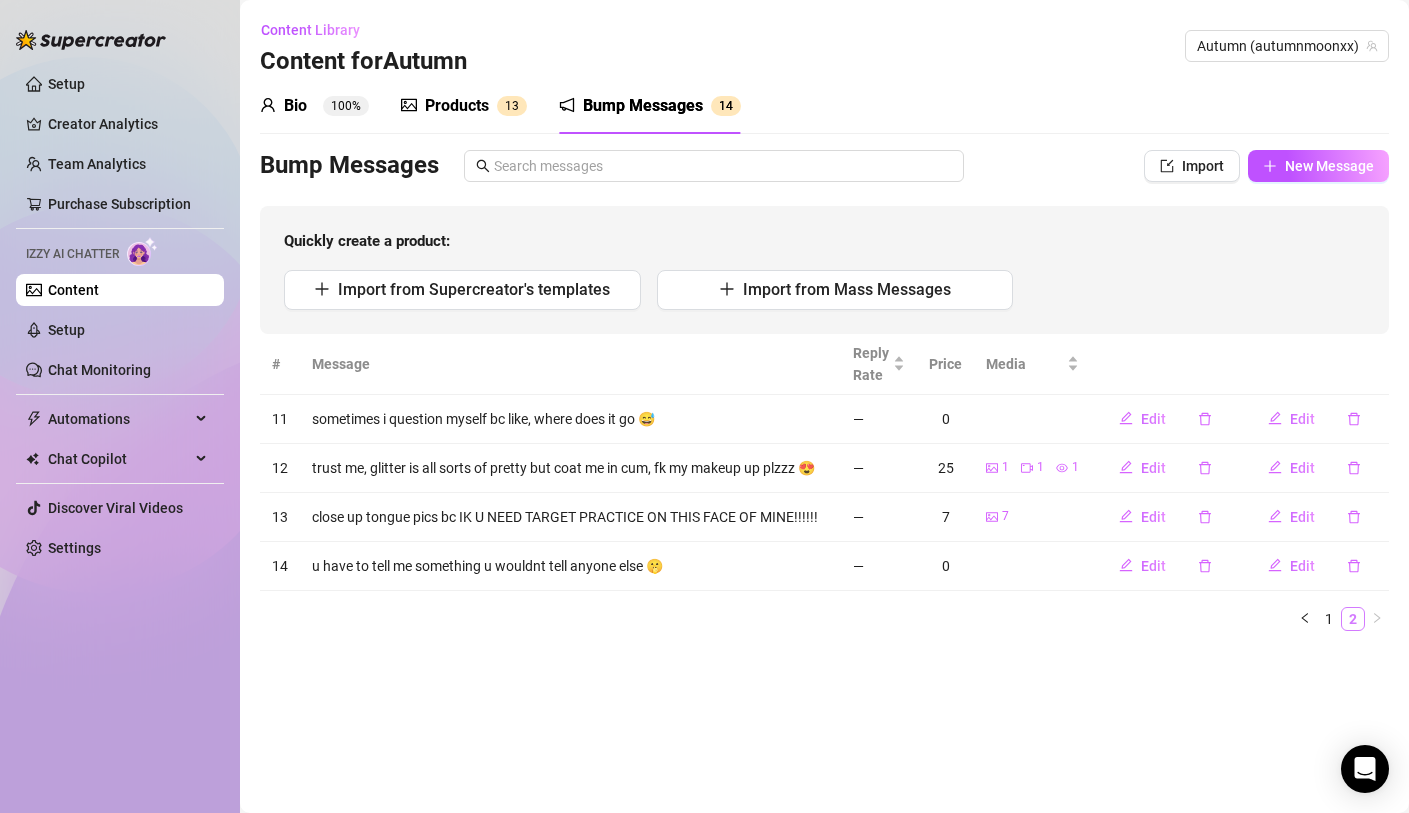 scroll, scrollTop: 0, scrollLeft: 0, axis: both 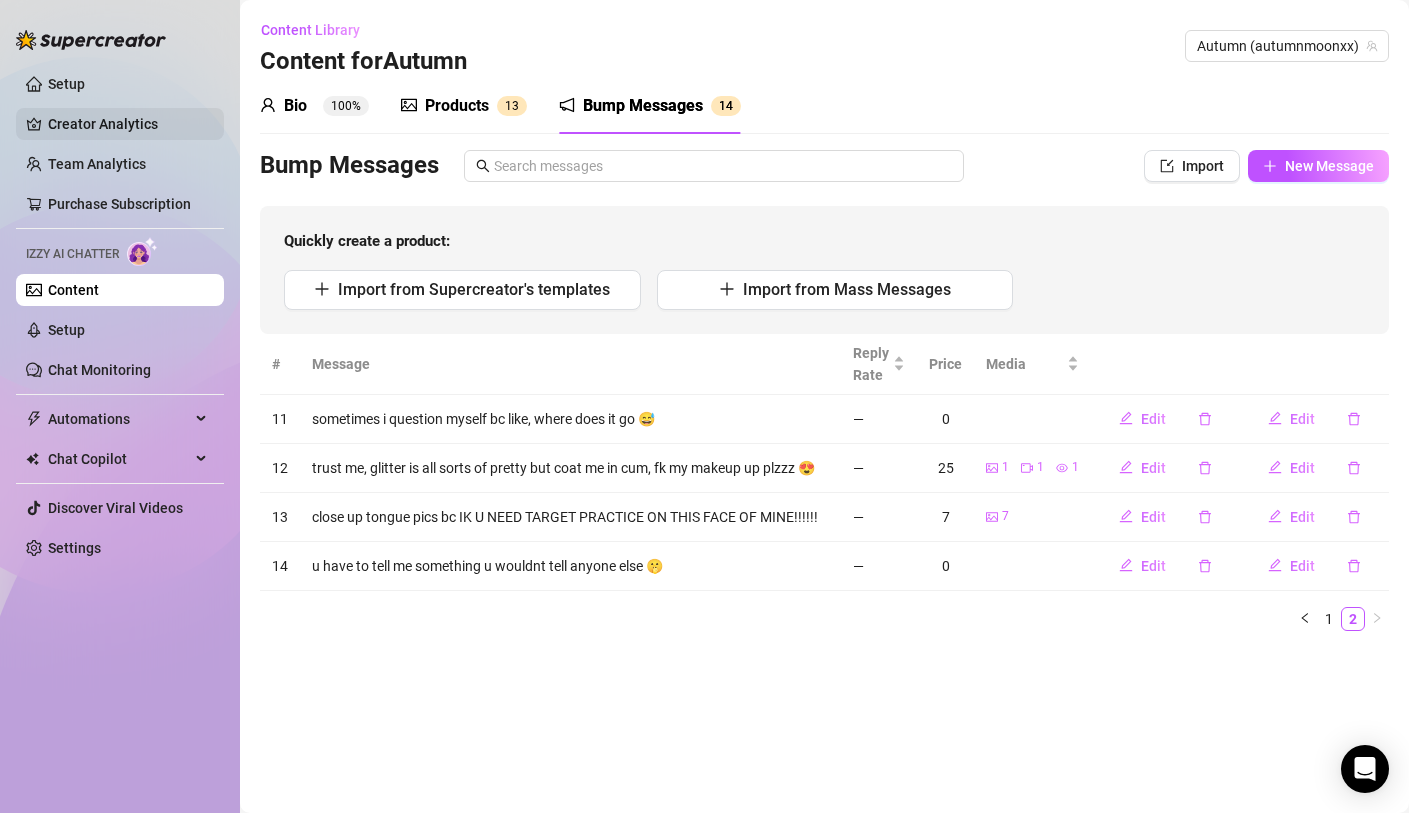 click on "Creator Analytics" at bounding box center (128, 124) 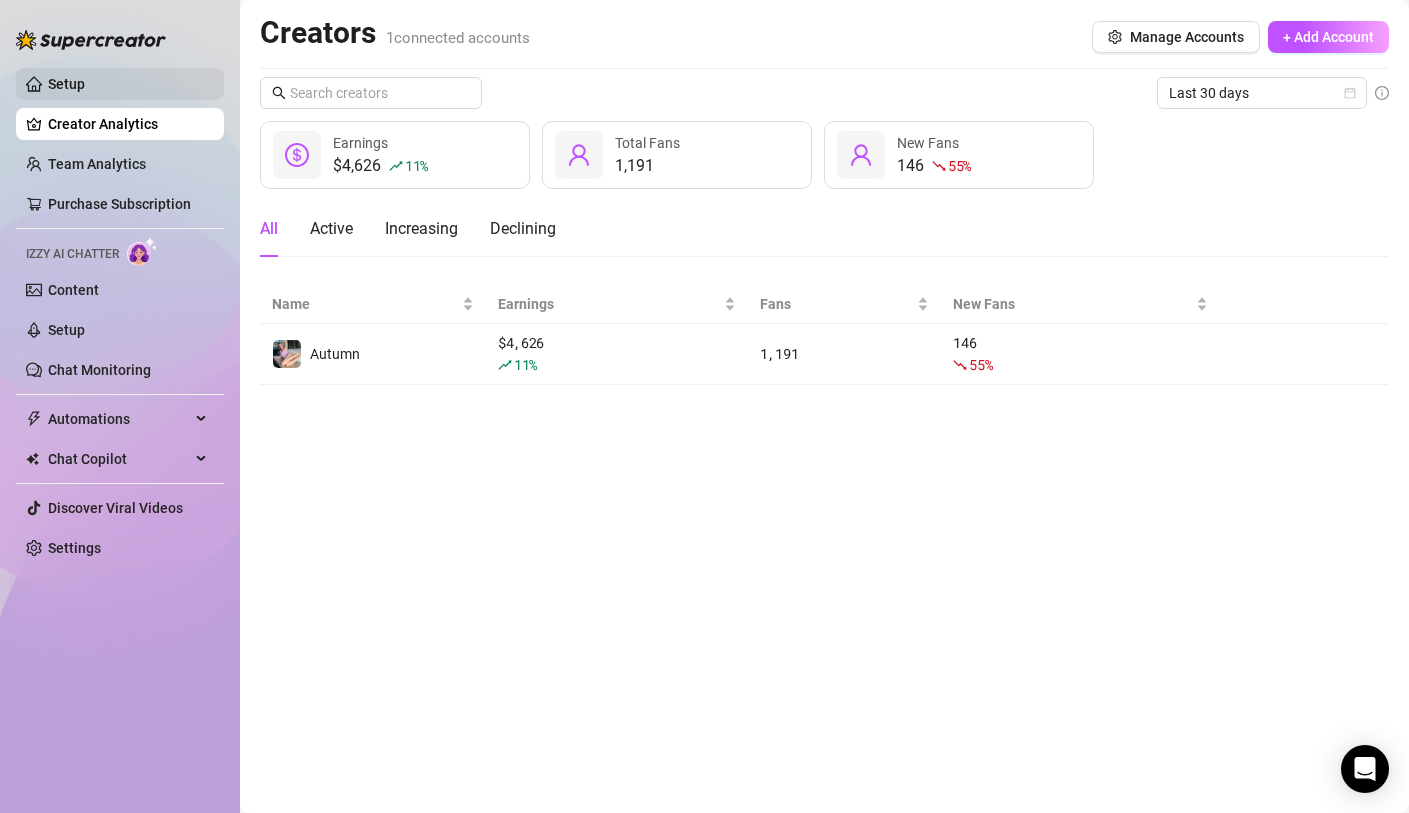 click on "Setup" at bounding box center (66, 84) 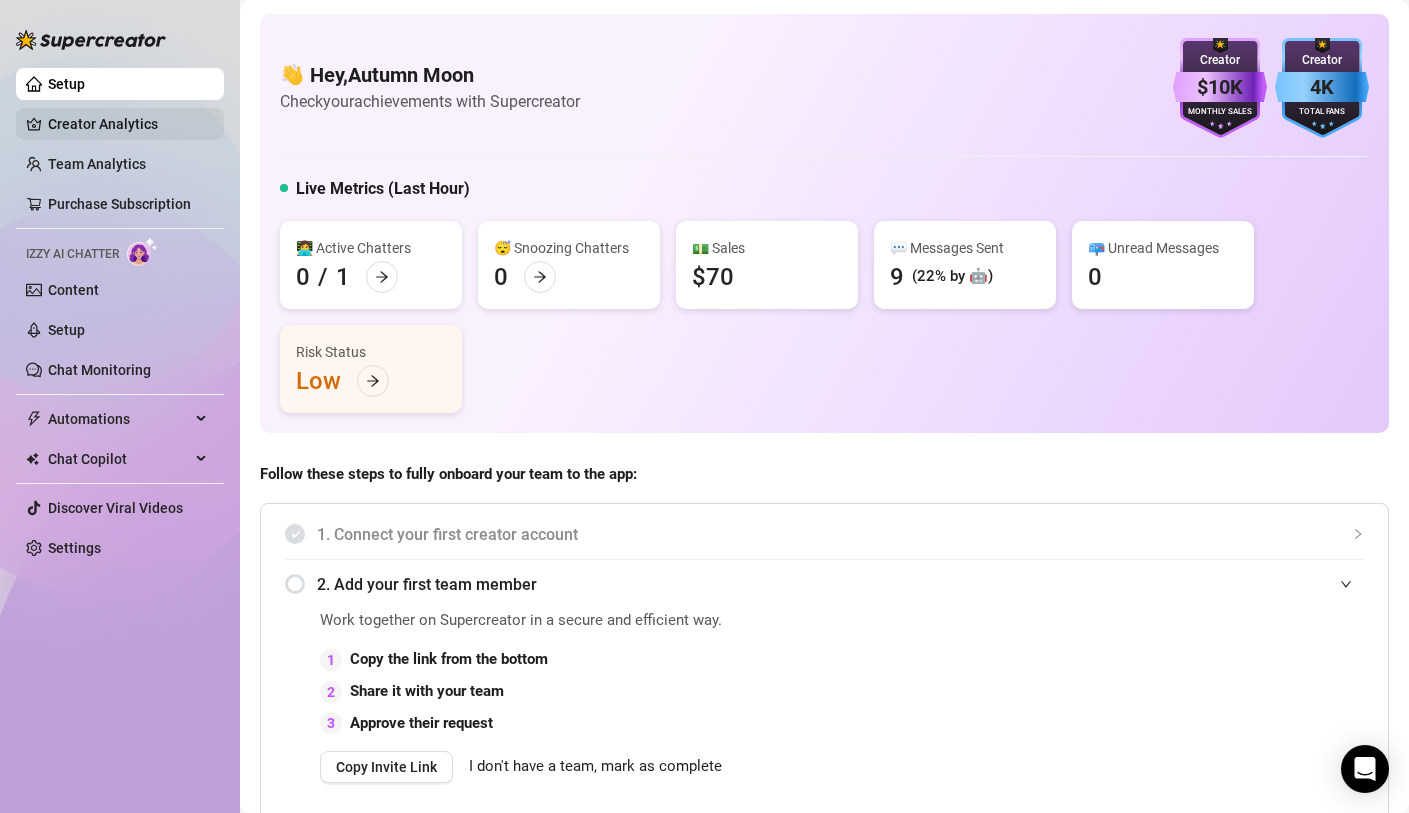 click on "Creator Analytics" at bounding box center [128, 124] 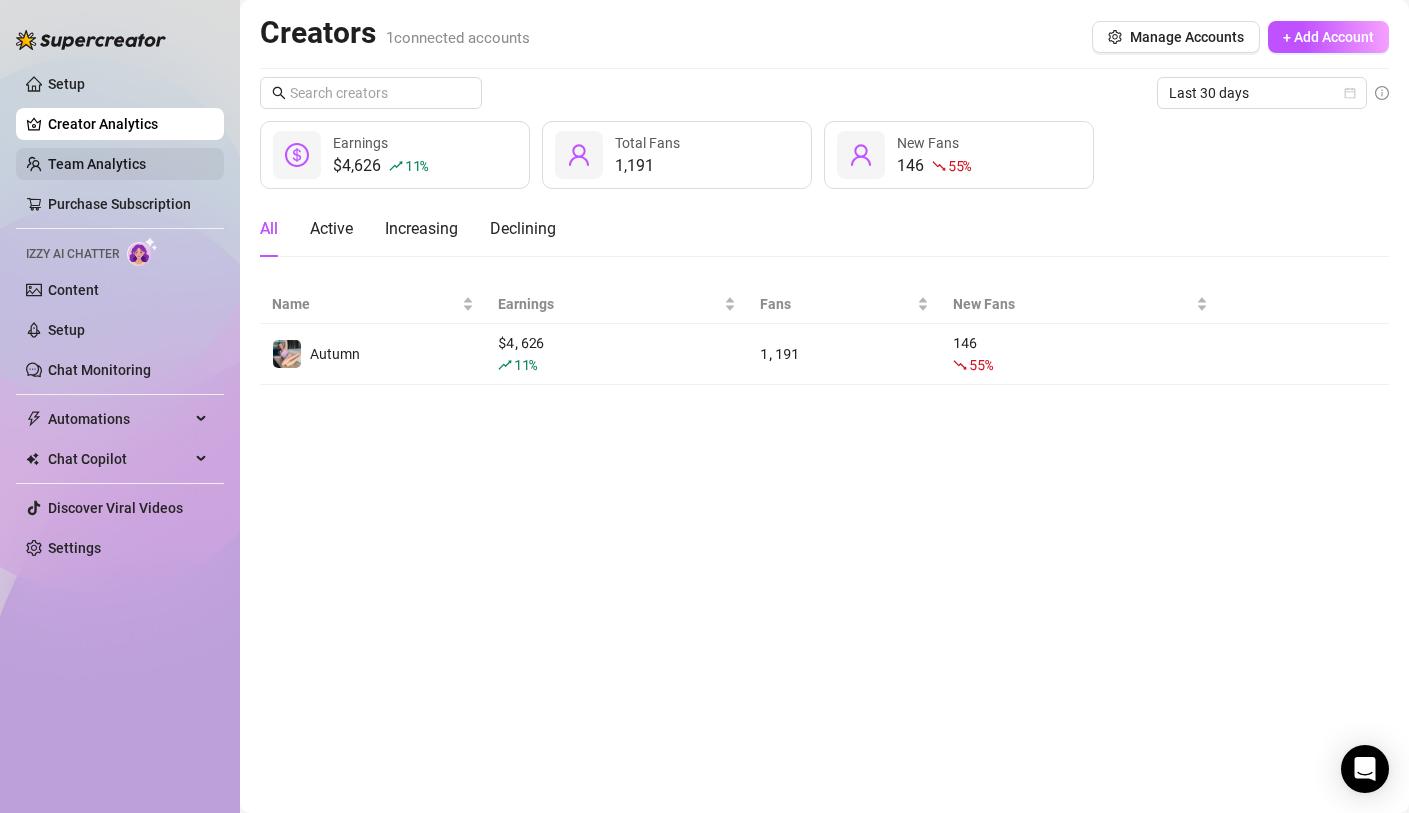 click on "Team Analytics" at bounding box center [97, 164] 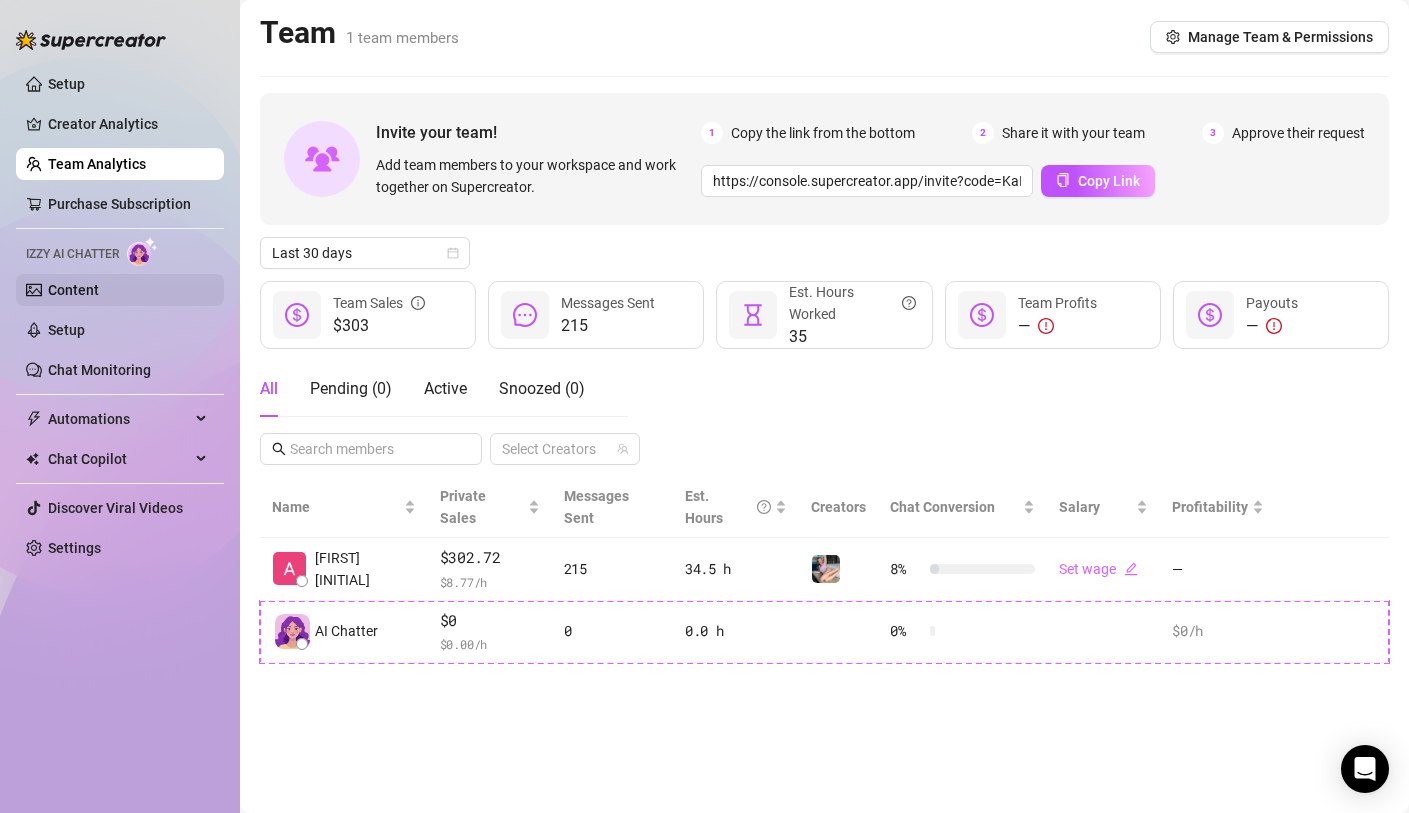 click on "Content" at bounding box center [73, 290] 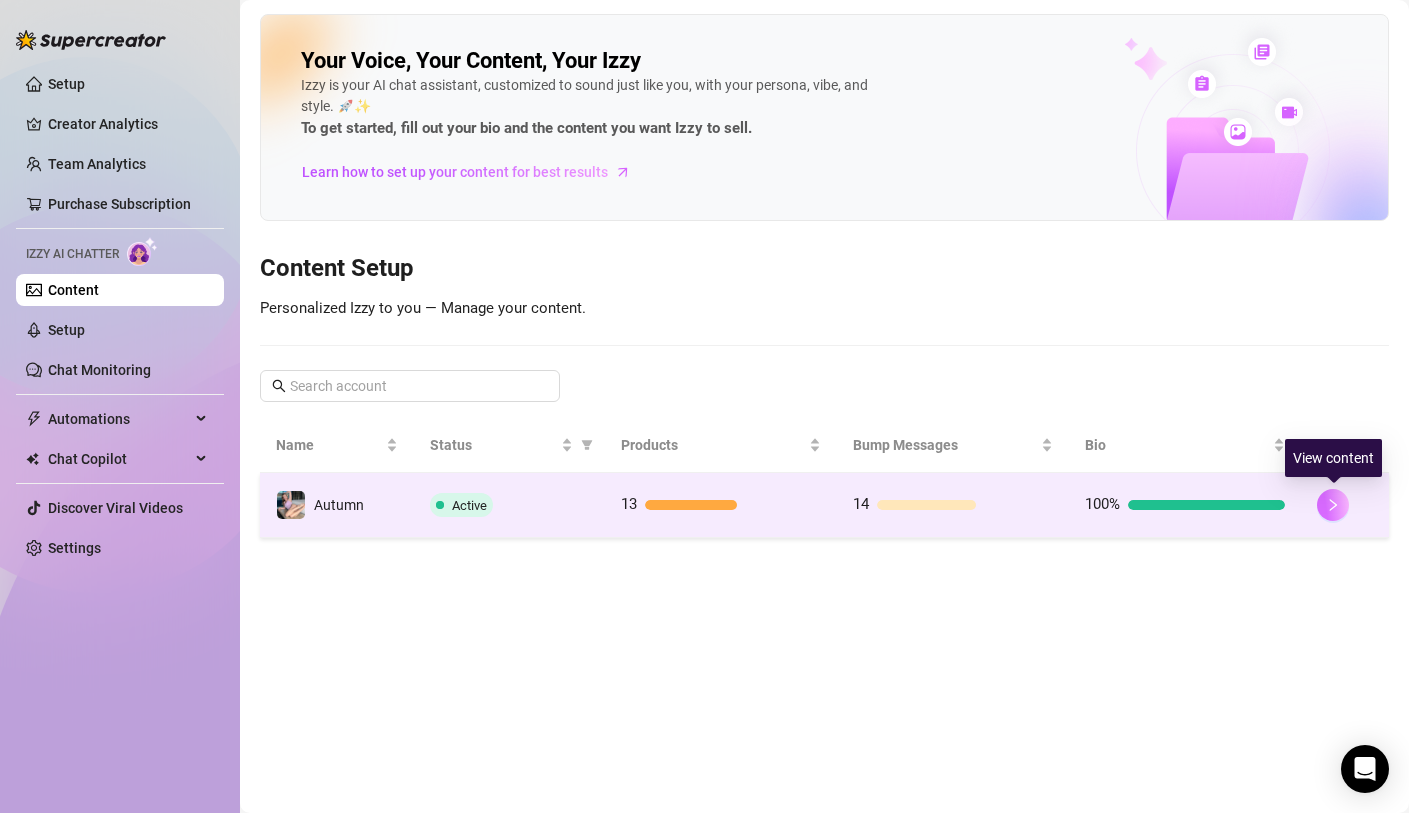 click 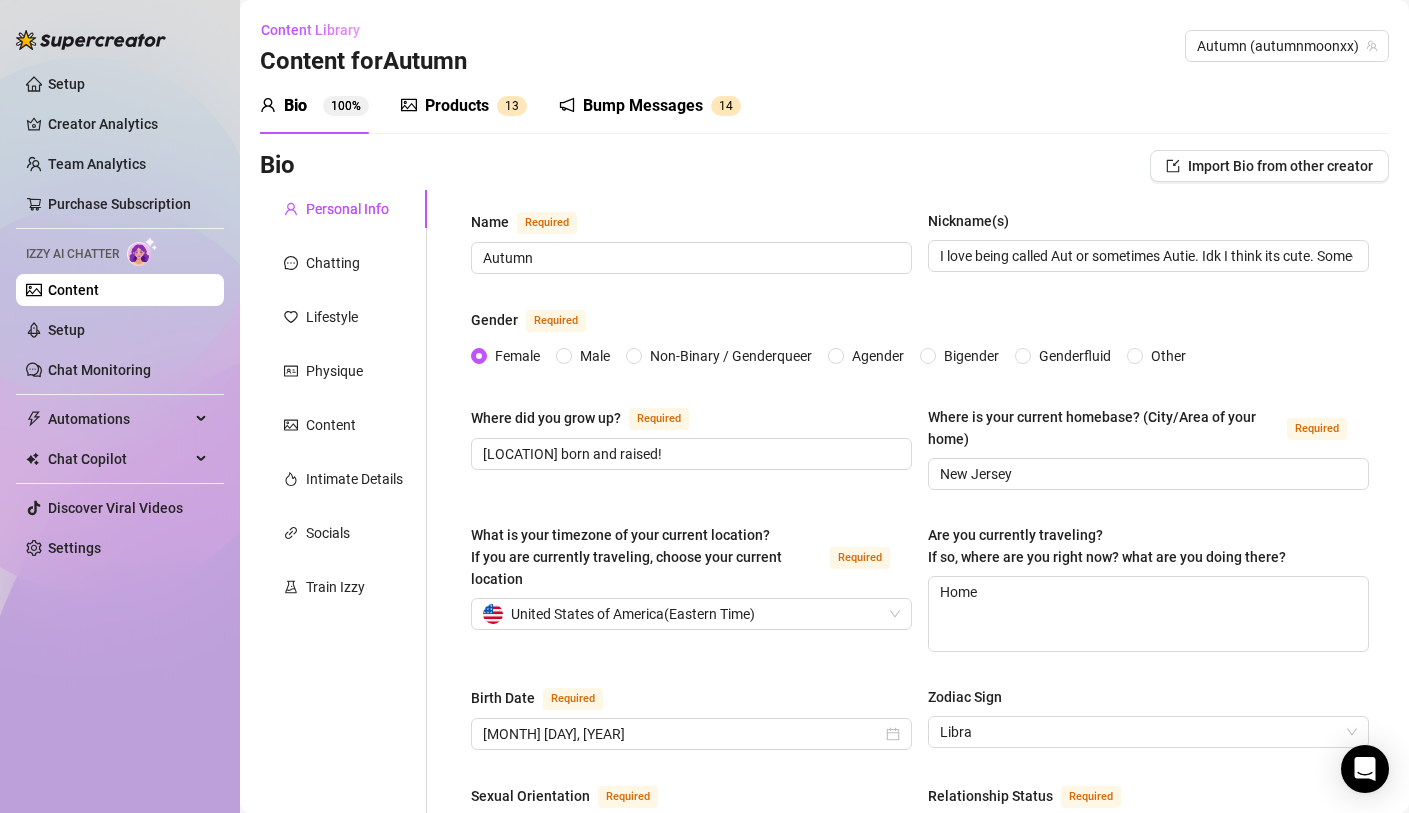 click on "Bump Messages" at bounding box center [643, 106] 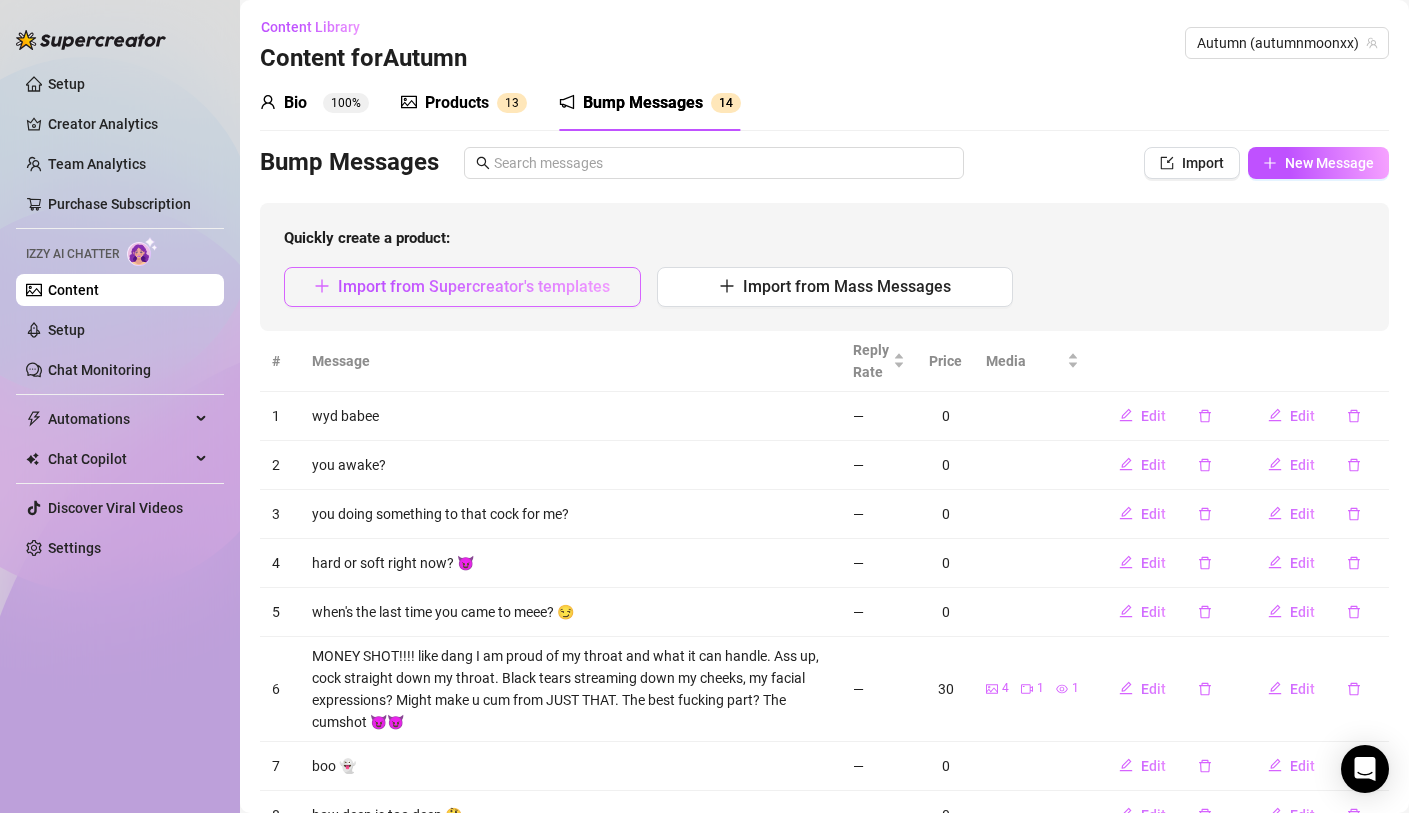 scroll, scrollTop: 0, scrollLeft: 0, axis: both 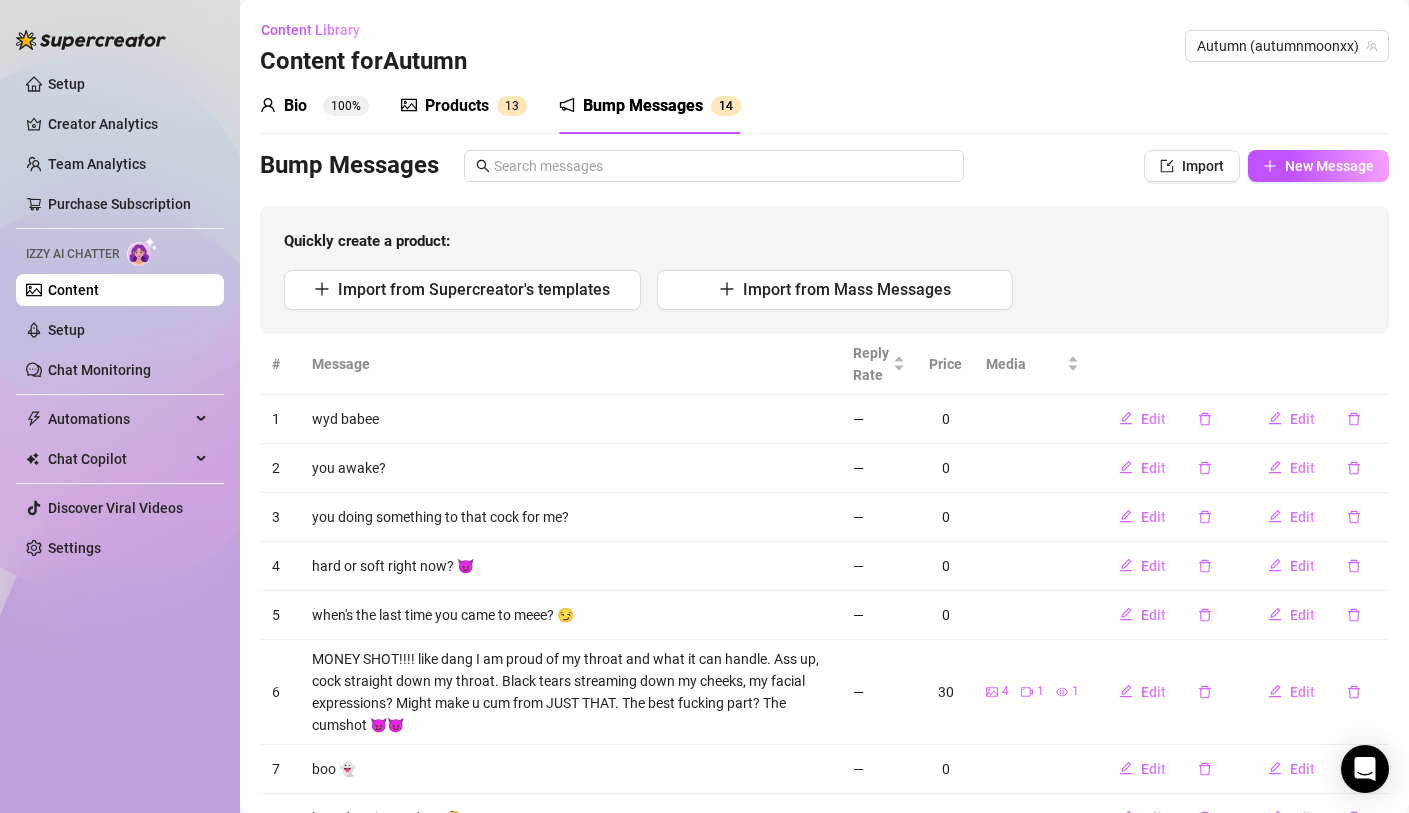 click on "Quickly create a product:" at bounding box center (824, 242) 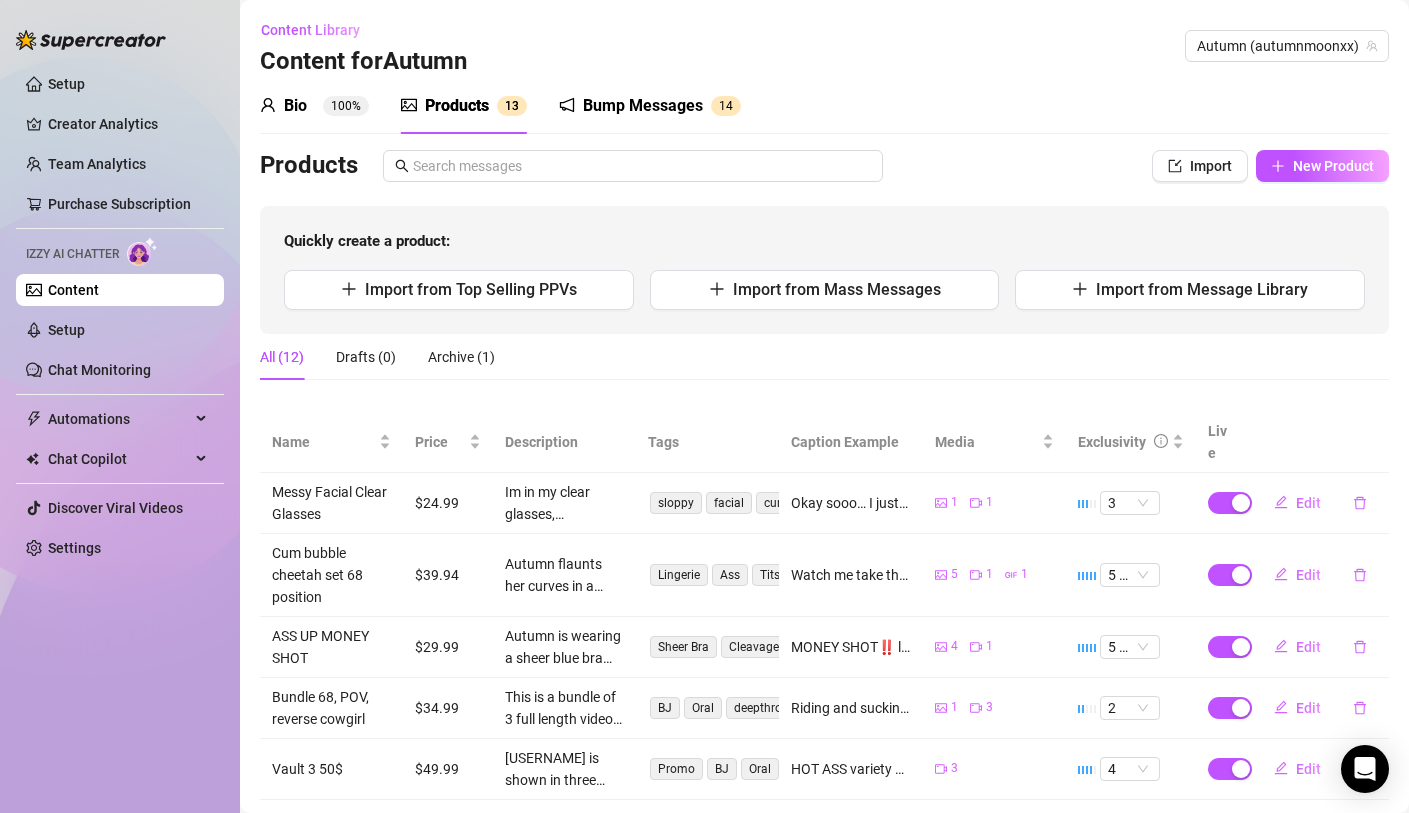 click on "Bump Messages" at bounding box center (643, 106) 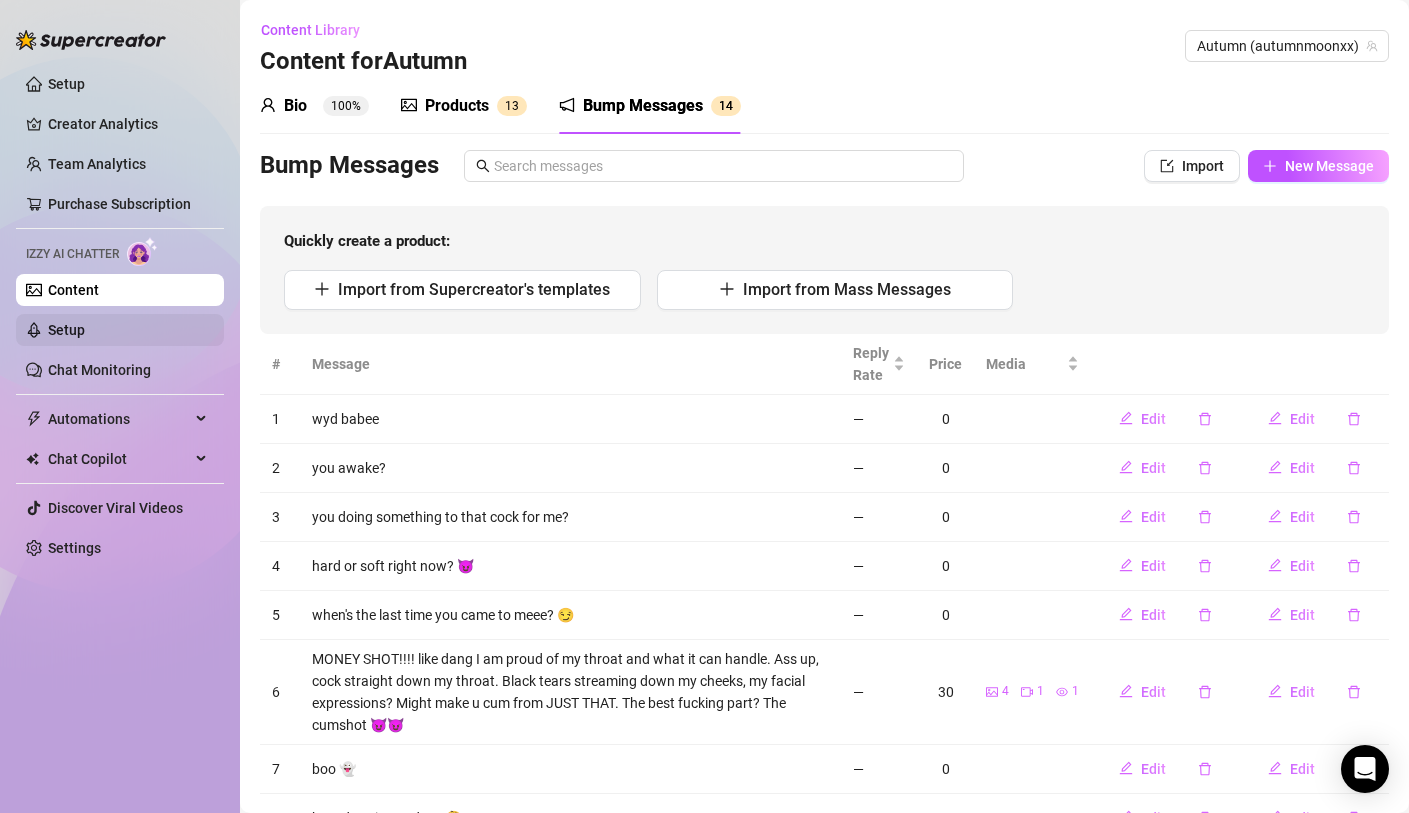 click on "Setup" at bounding box center [66, 330] 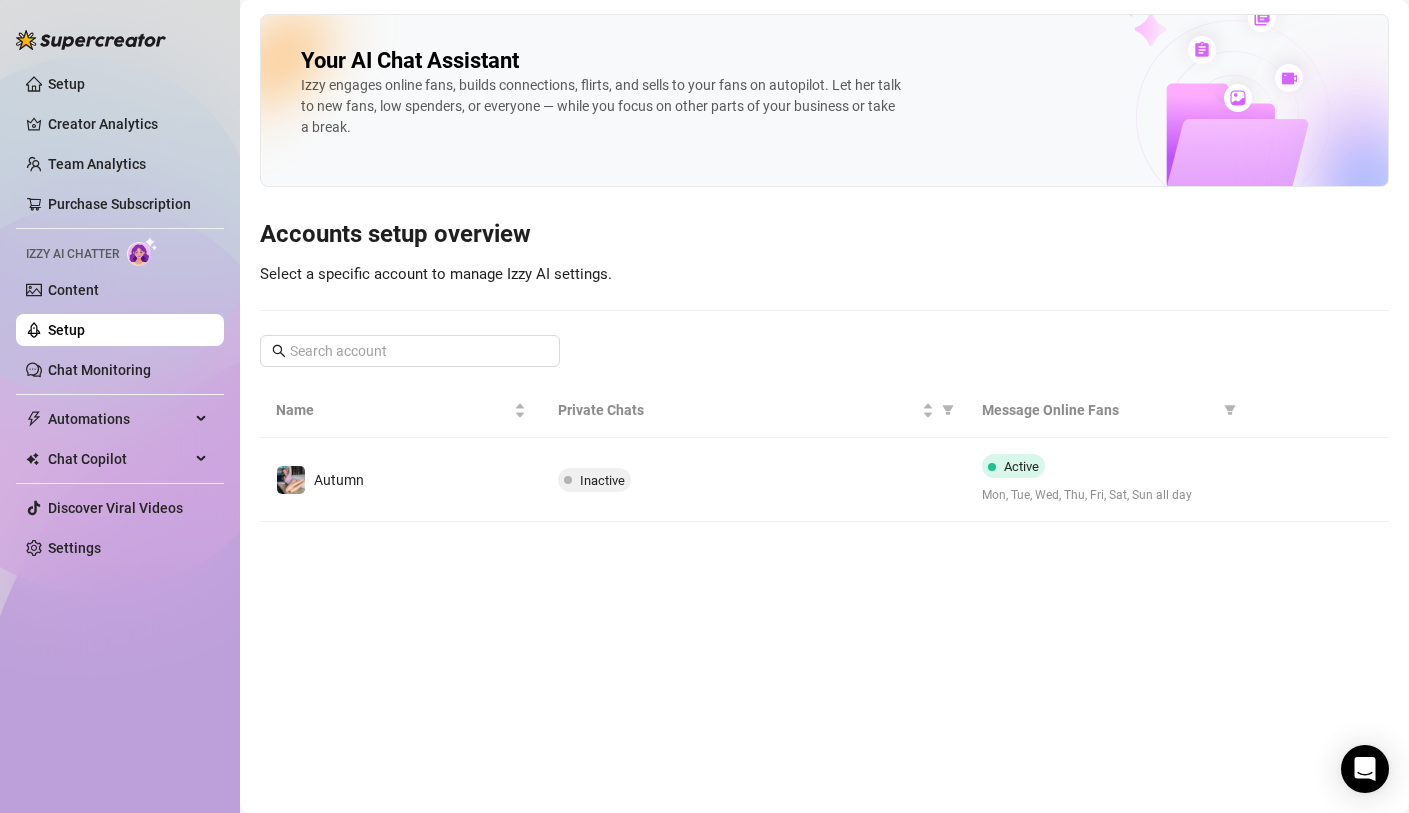 click on "Setup Creator Analytics   Team Analytics Purchase Subscription Izzy AI Chatter Content Setup Chat Monitoring Automations All Message Flow Beta Bump Fans Expired Fans Chat Copilot Discover Viral Videos Settings" at bounding box center [120, 316] 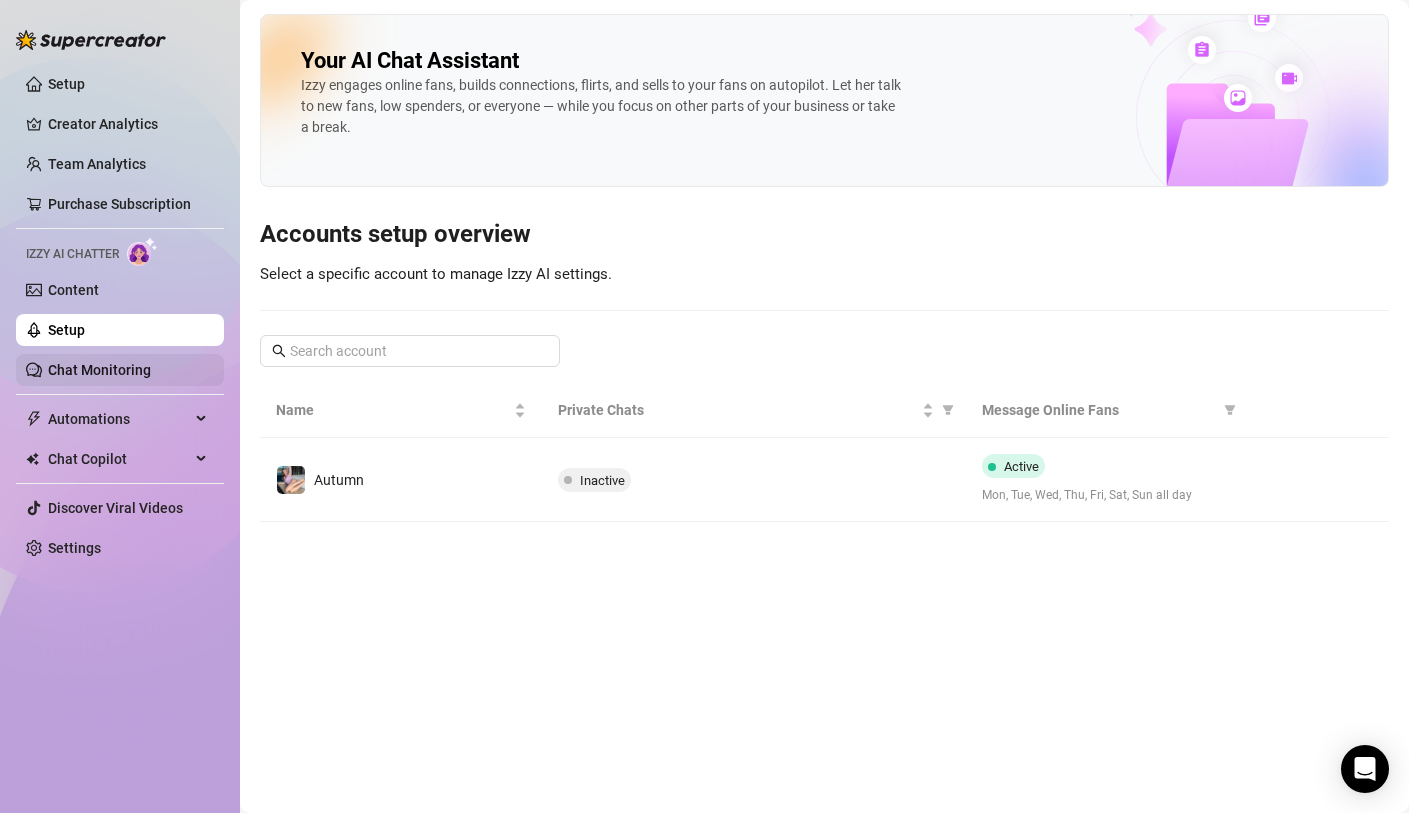 click on "Chat Monitoring" at bounding box center (99, 370) 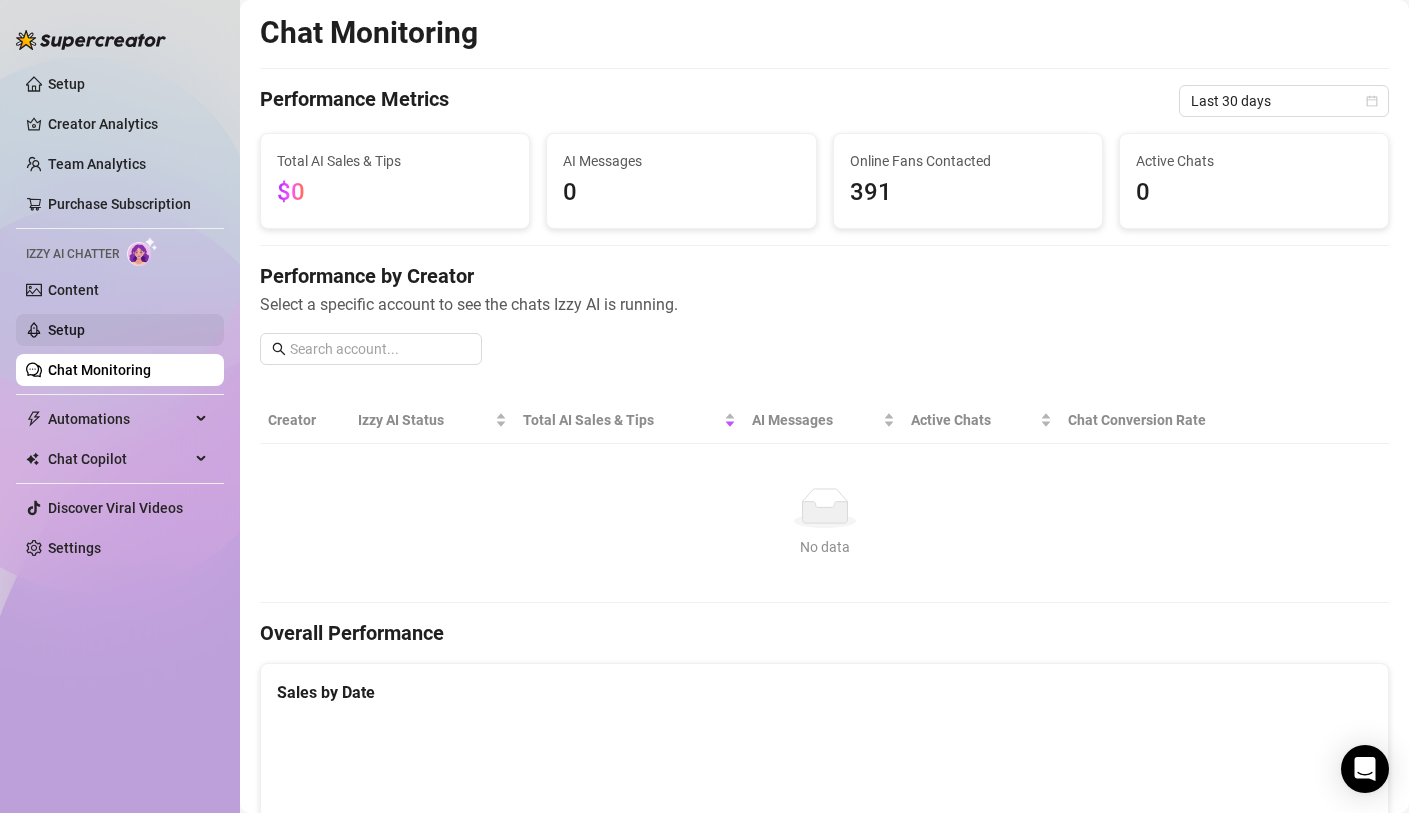 click on "Setup" at bounding box center (66, 330) 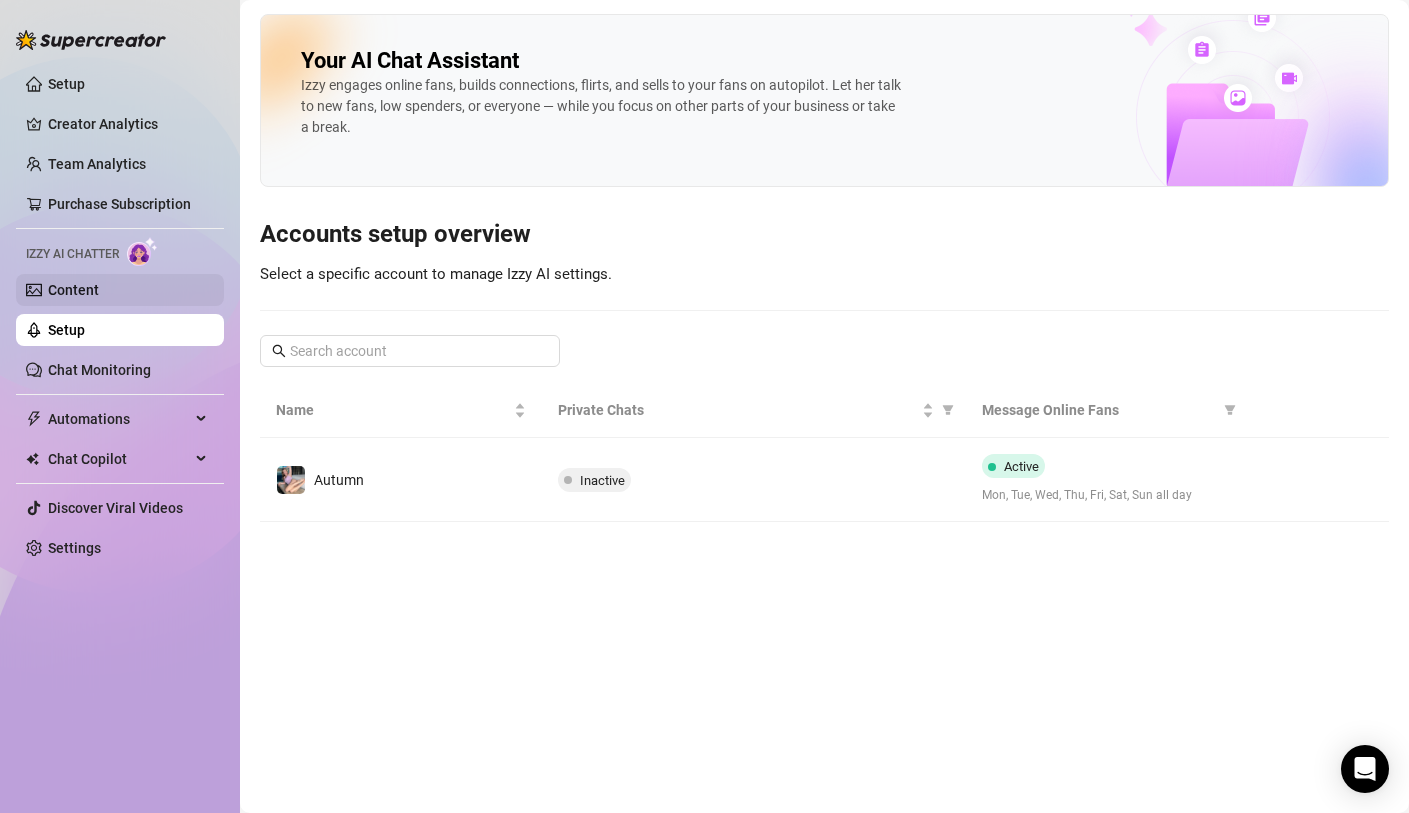 click on "Content" at bounding box center (73, 290) 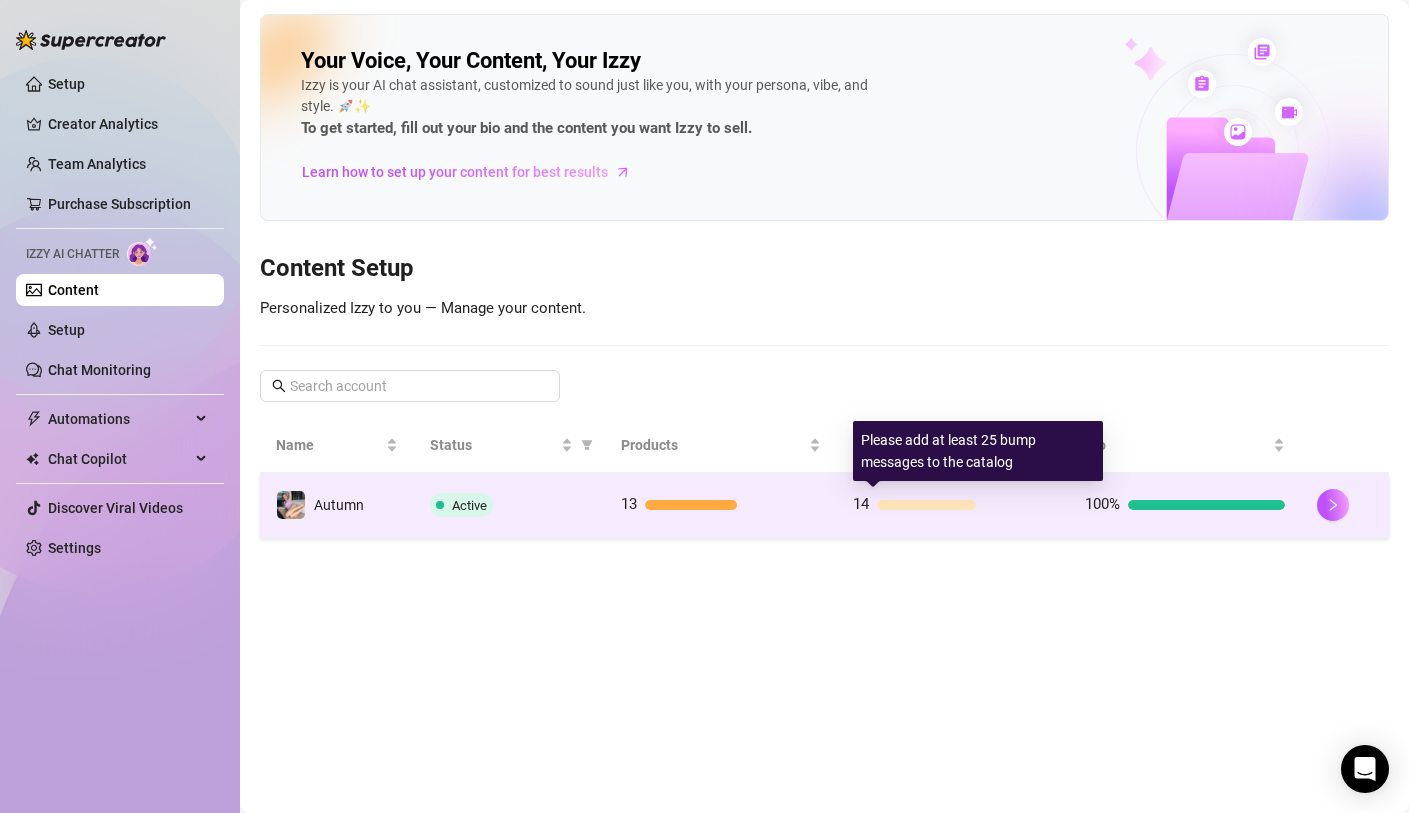 click on "14" at bounding box center (953, 505) 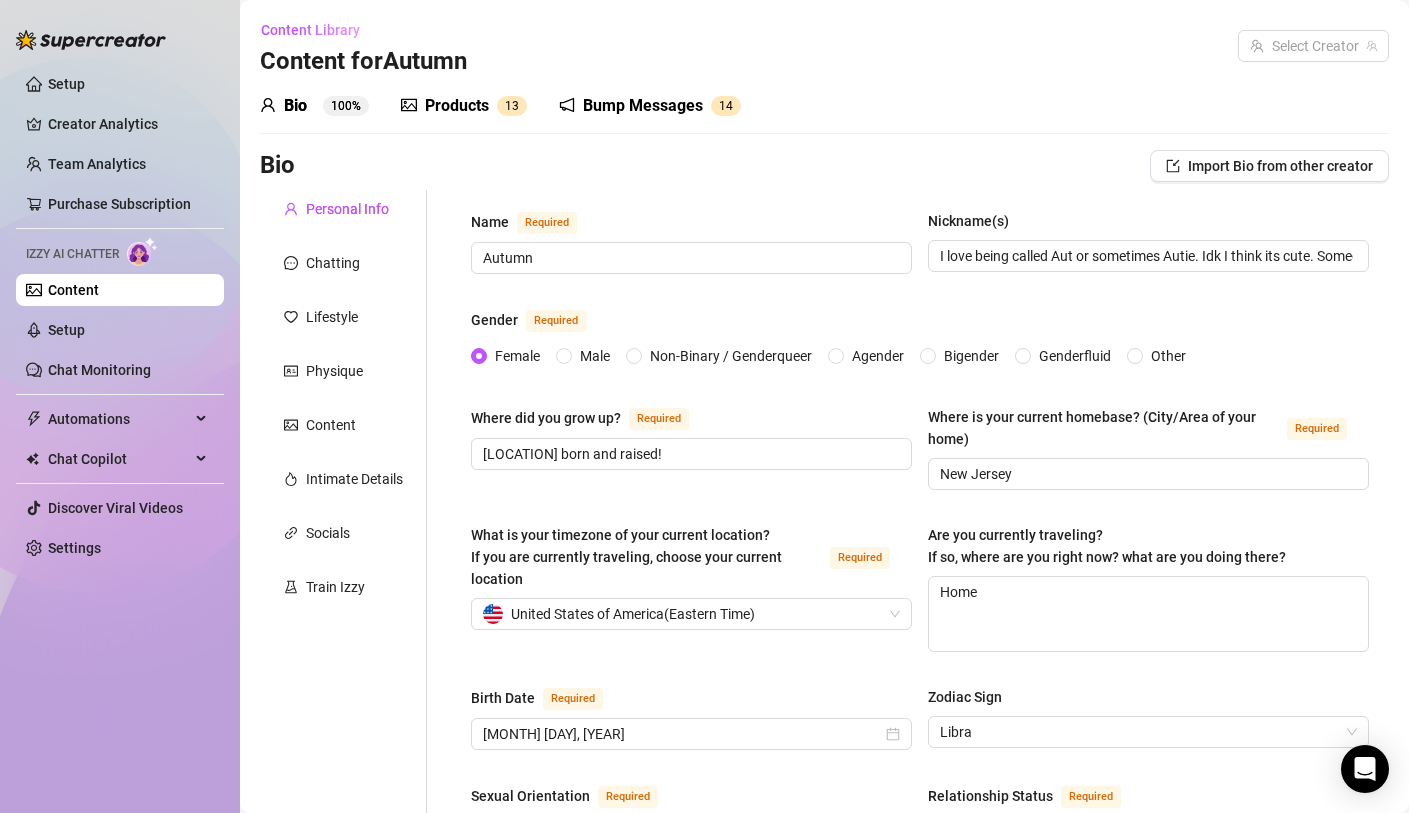 type 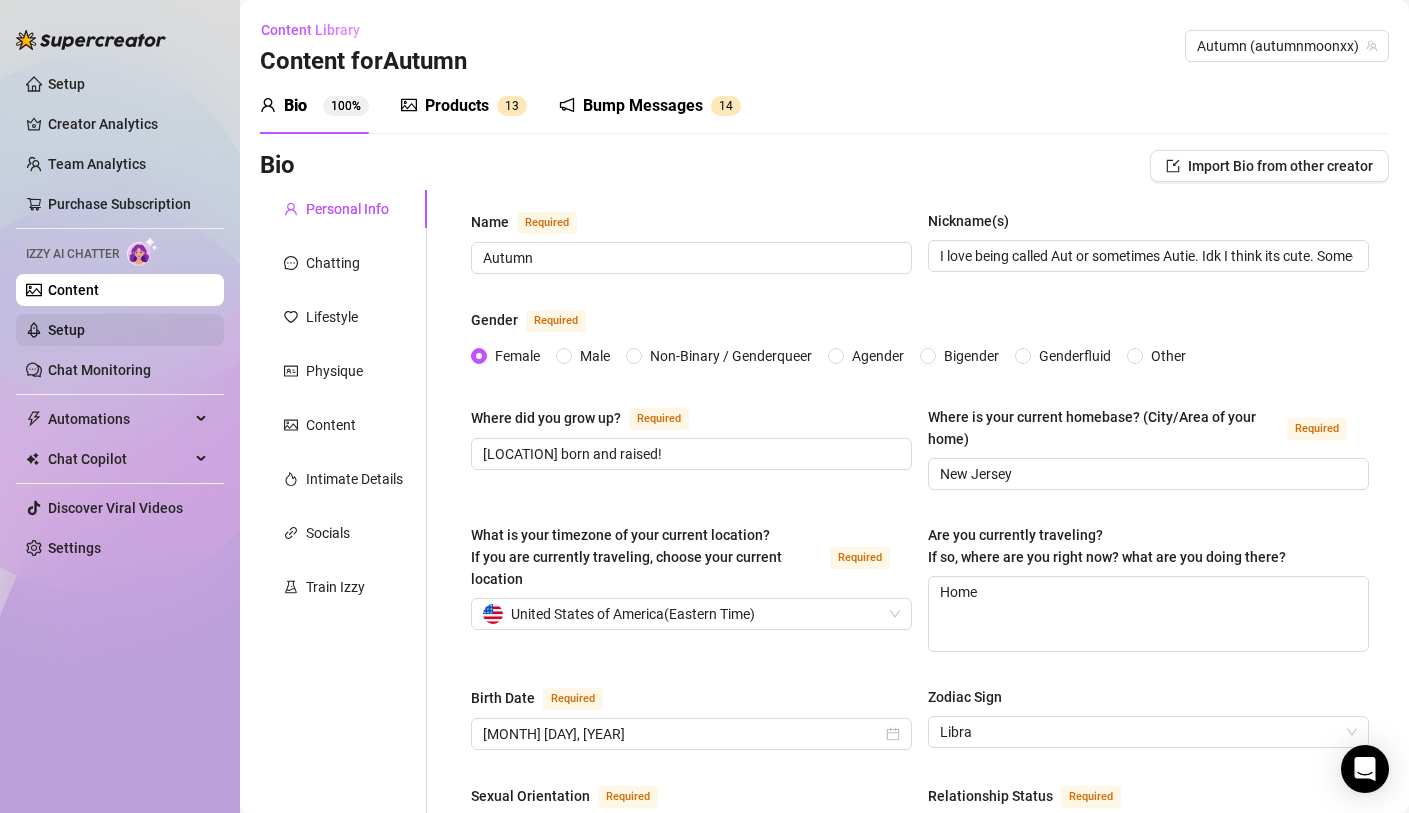 click on "Setup" at bounding box center [66, 330] 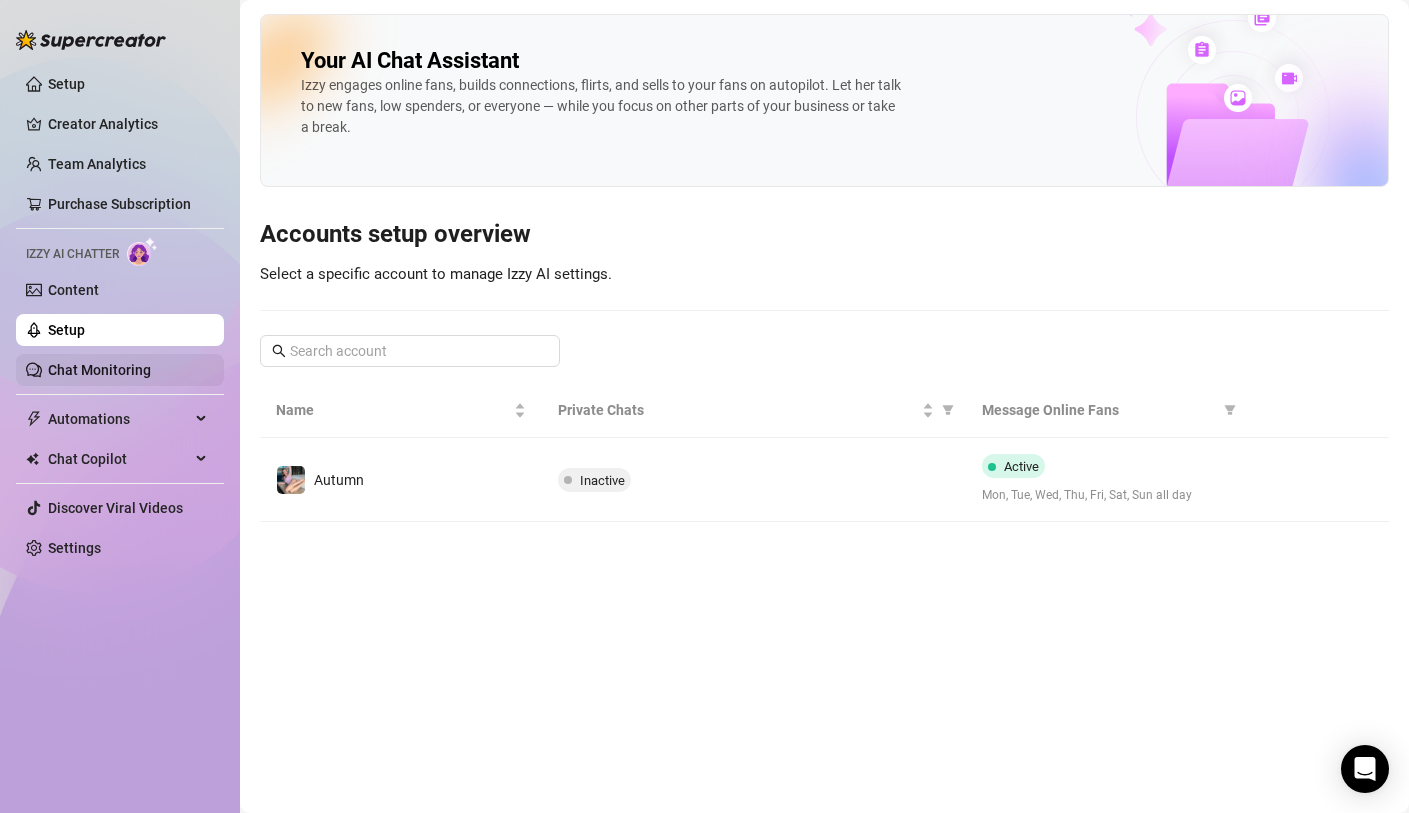 click on "Chat Monitoring" at bounding box center (99, 370) 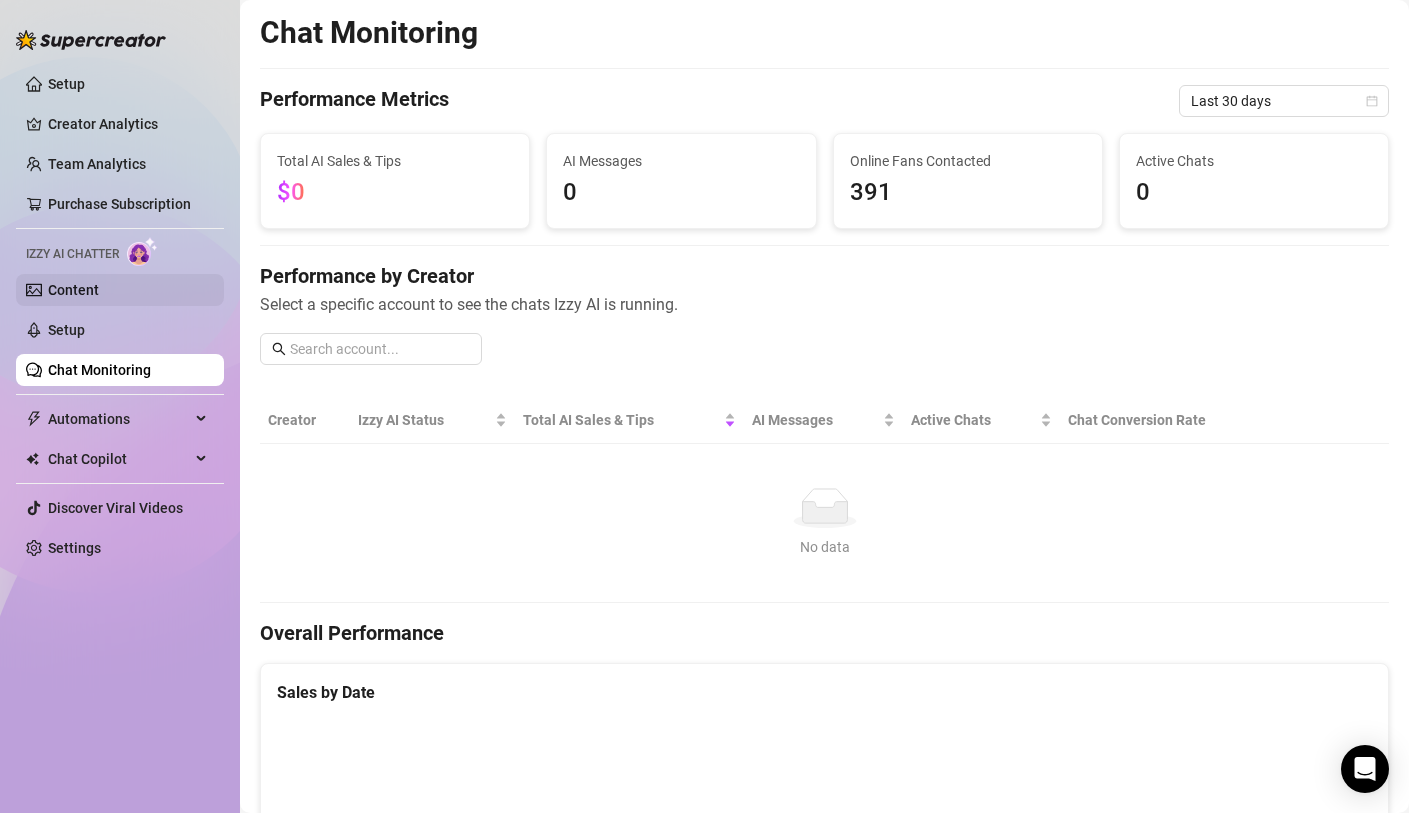 click on "Content" at bounding box center (73, 290) 